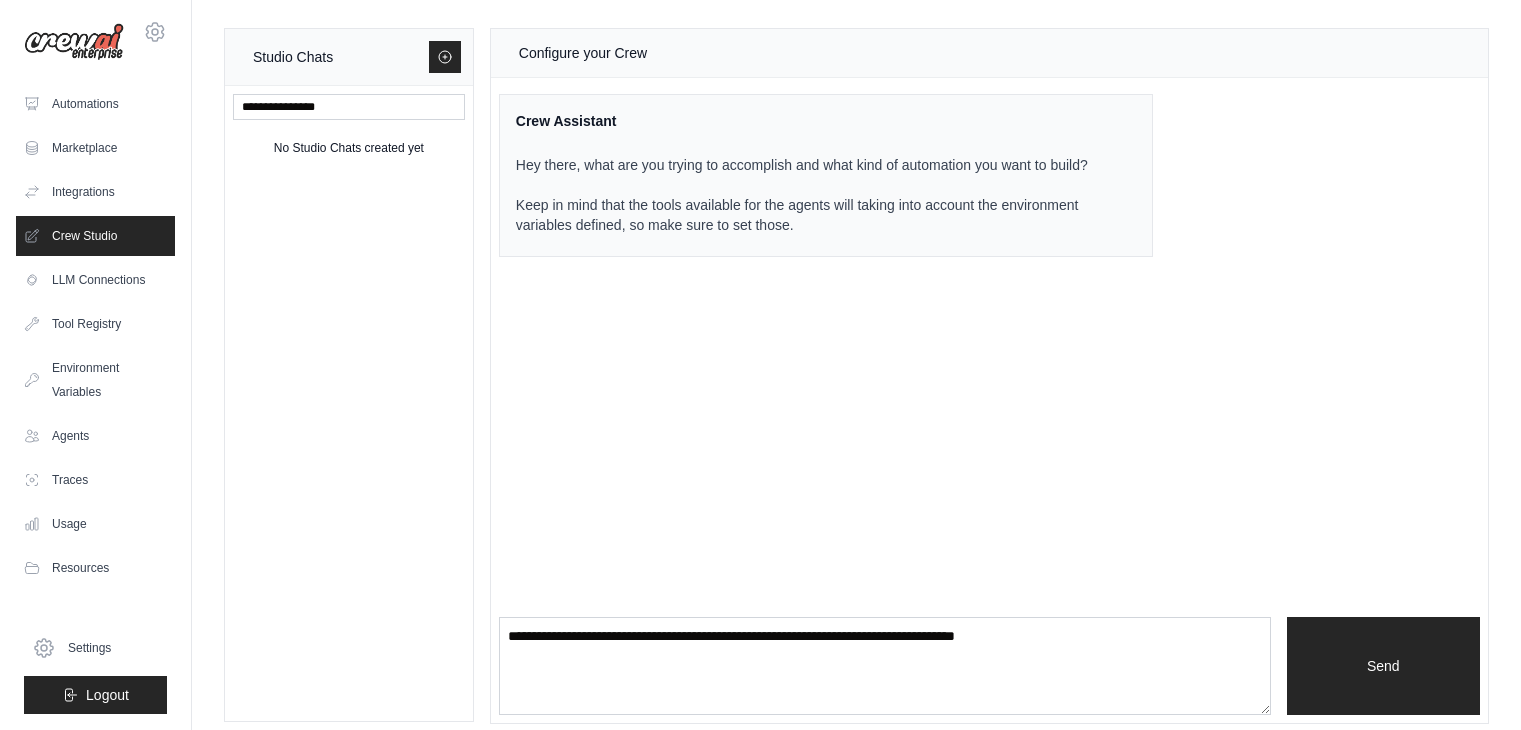 scroll, scrollTop: 0, scrollLeft: 0, axis: both 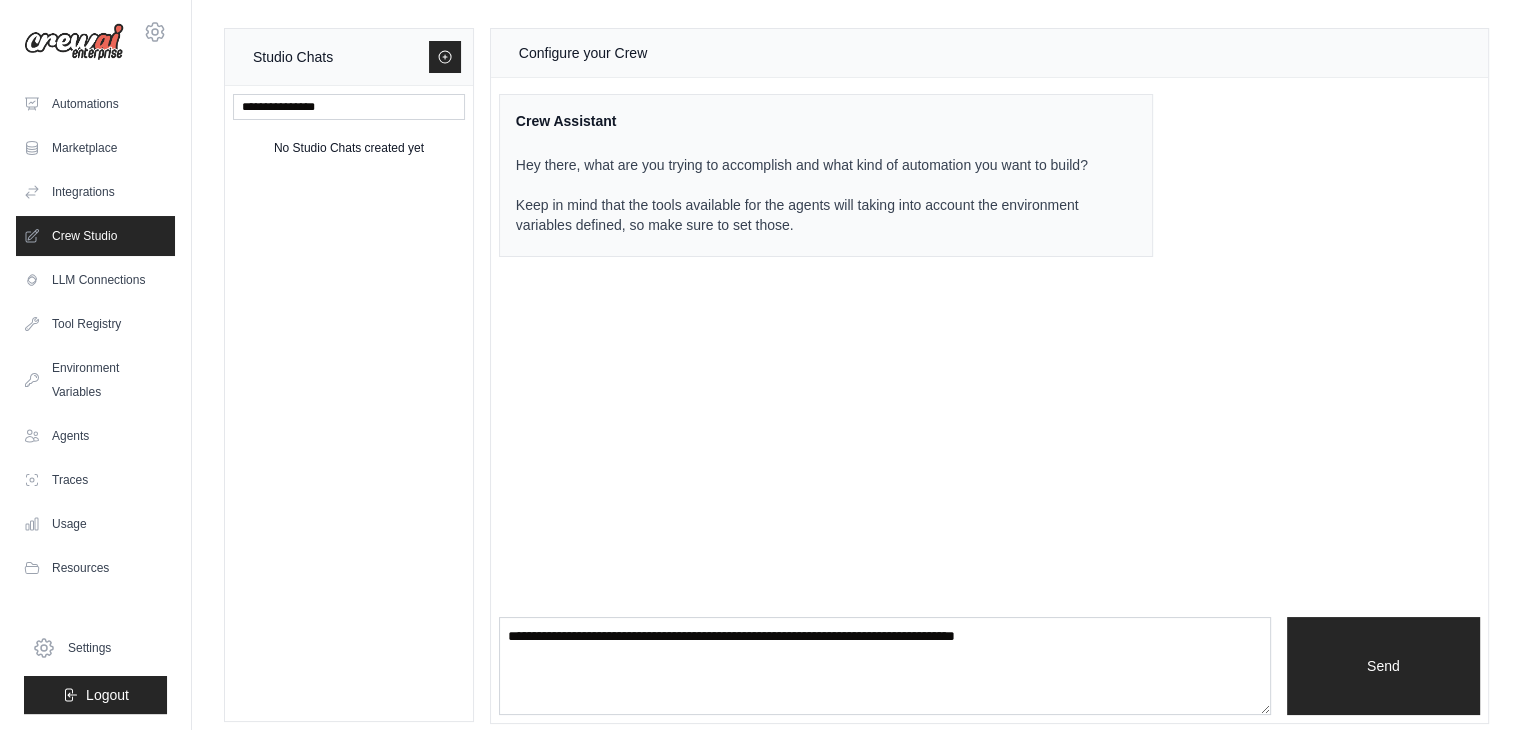 click on "Crew Studio" at bounding box center (95, 236) 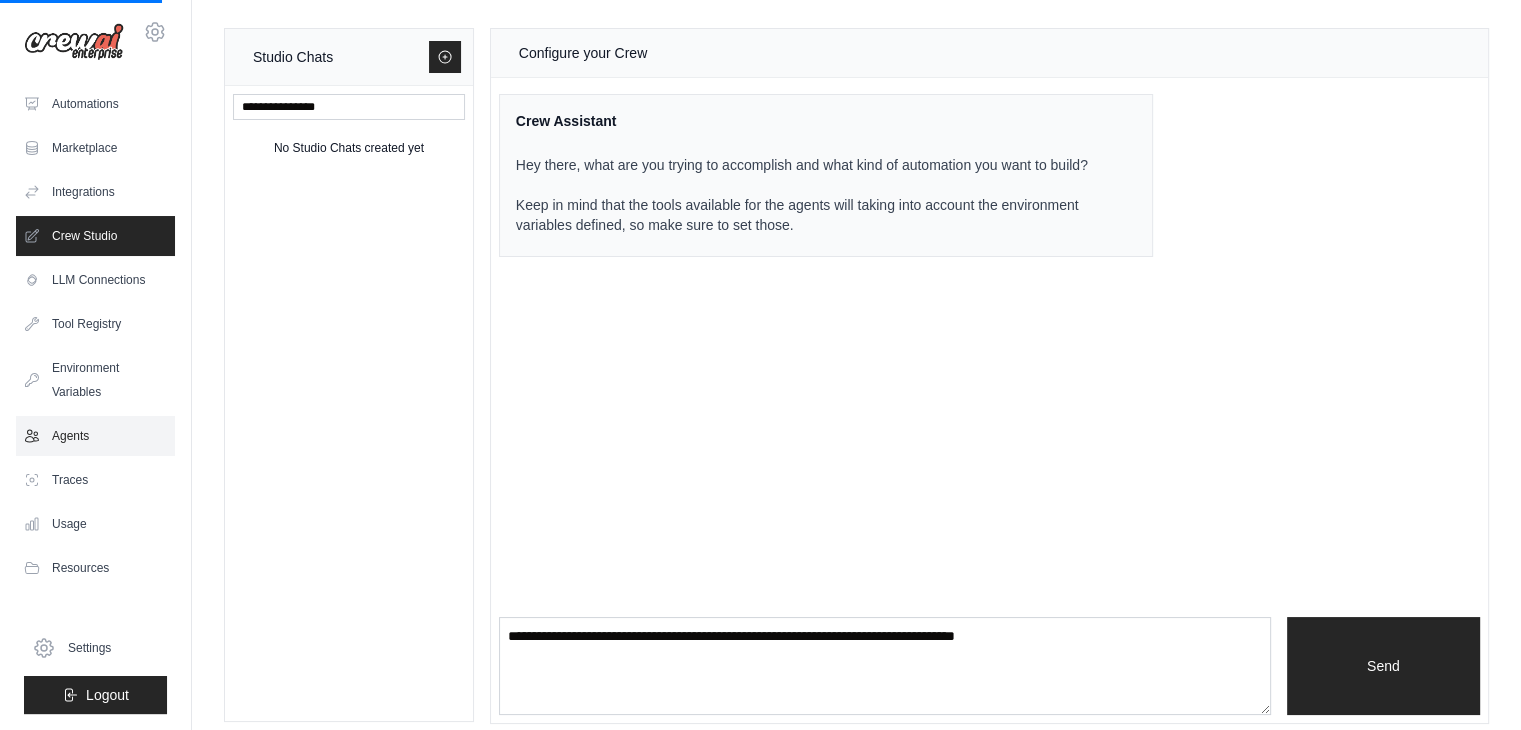 click on "Agents" at bounding box center [95, 436] 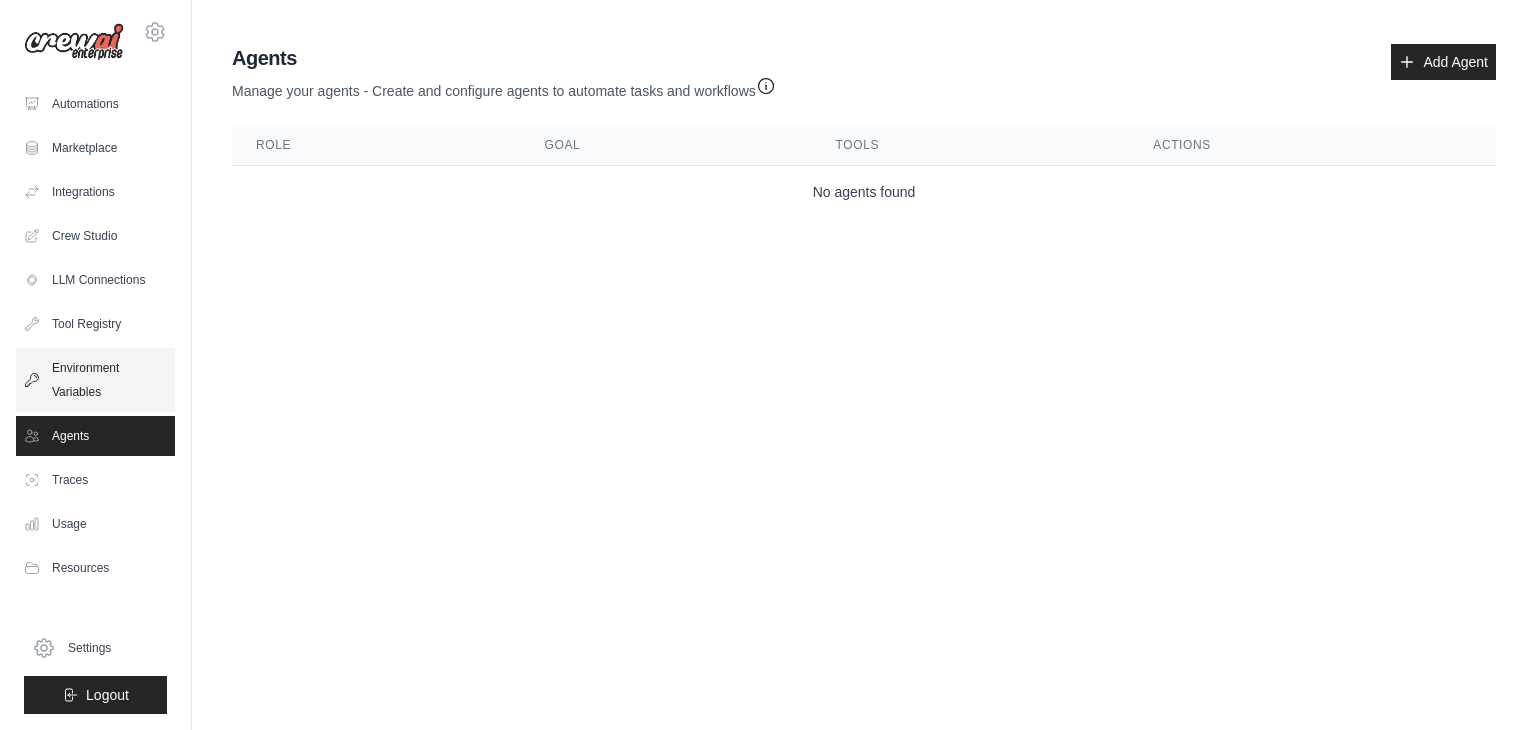 click on "Environment Variables" at bounding box center (95, 380) 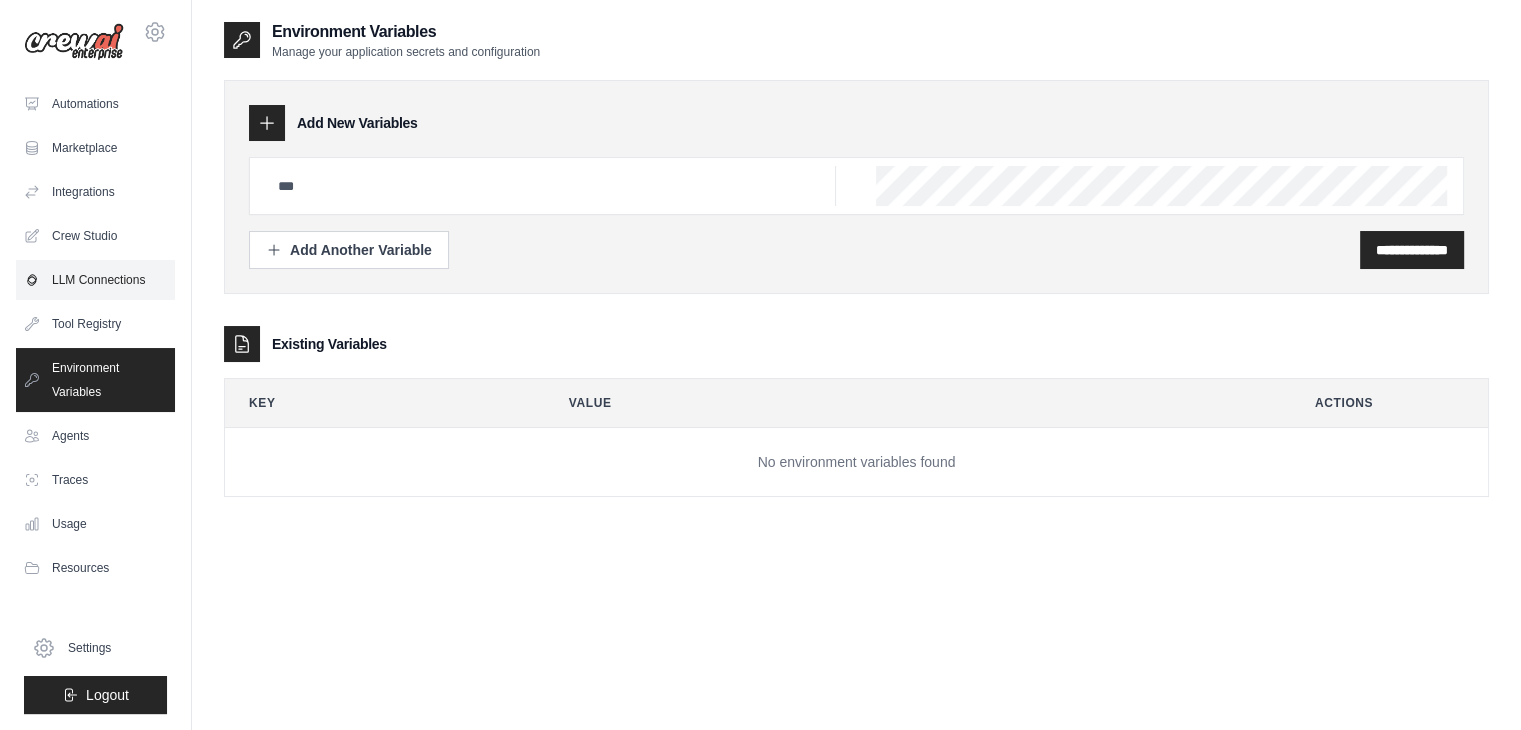 click on "LLM Connections" at bounding box center [95, 280] 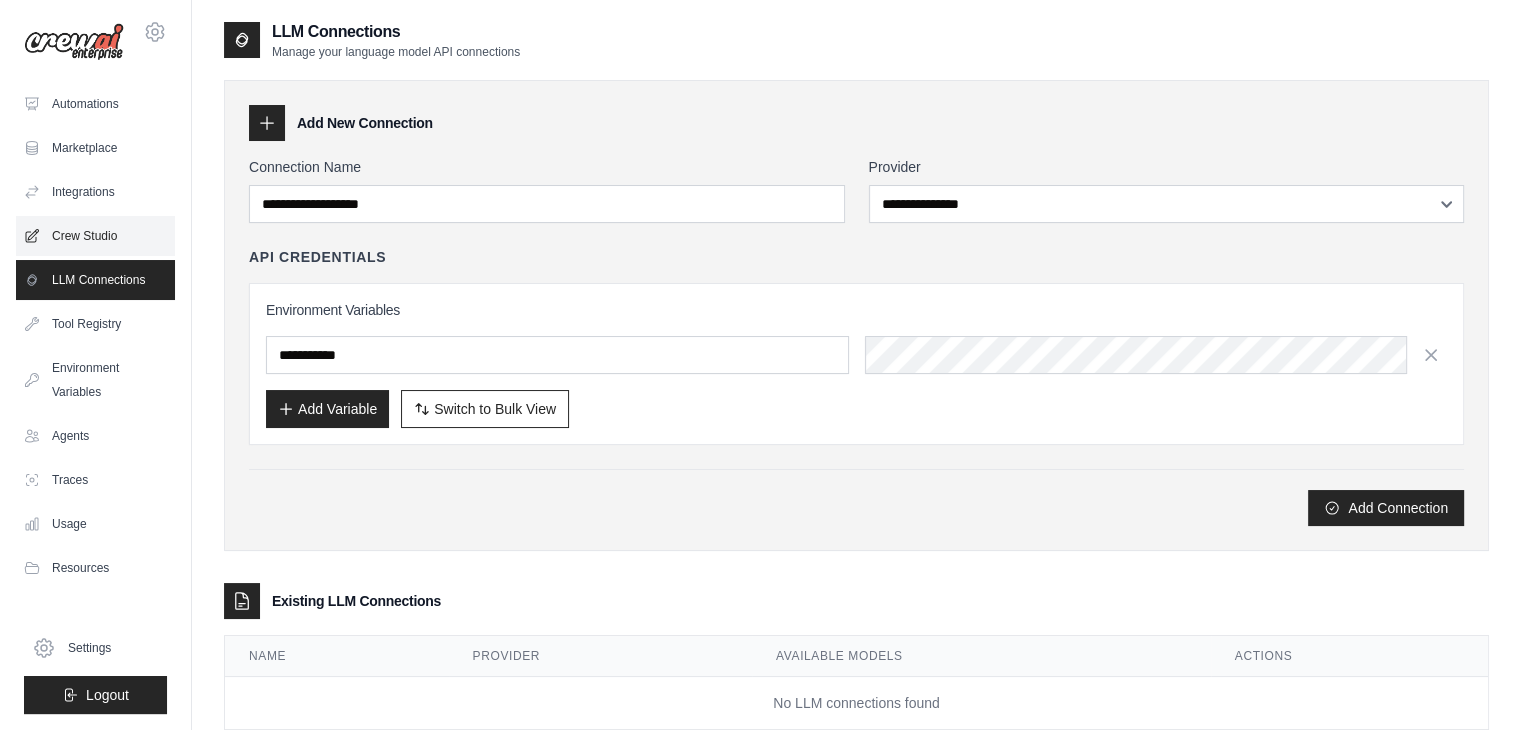 click on "Crew Studio" at bounding box center (95, 236) 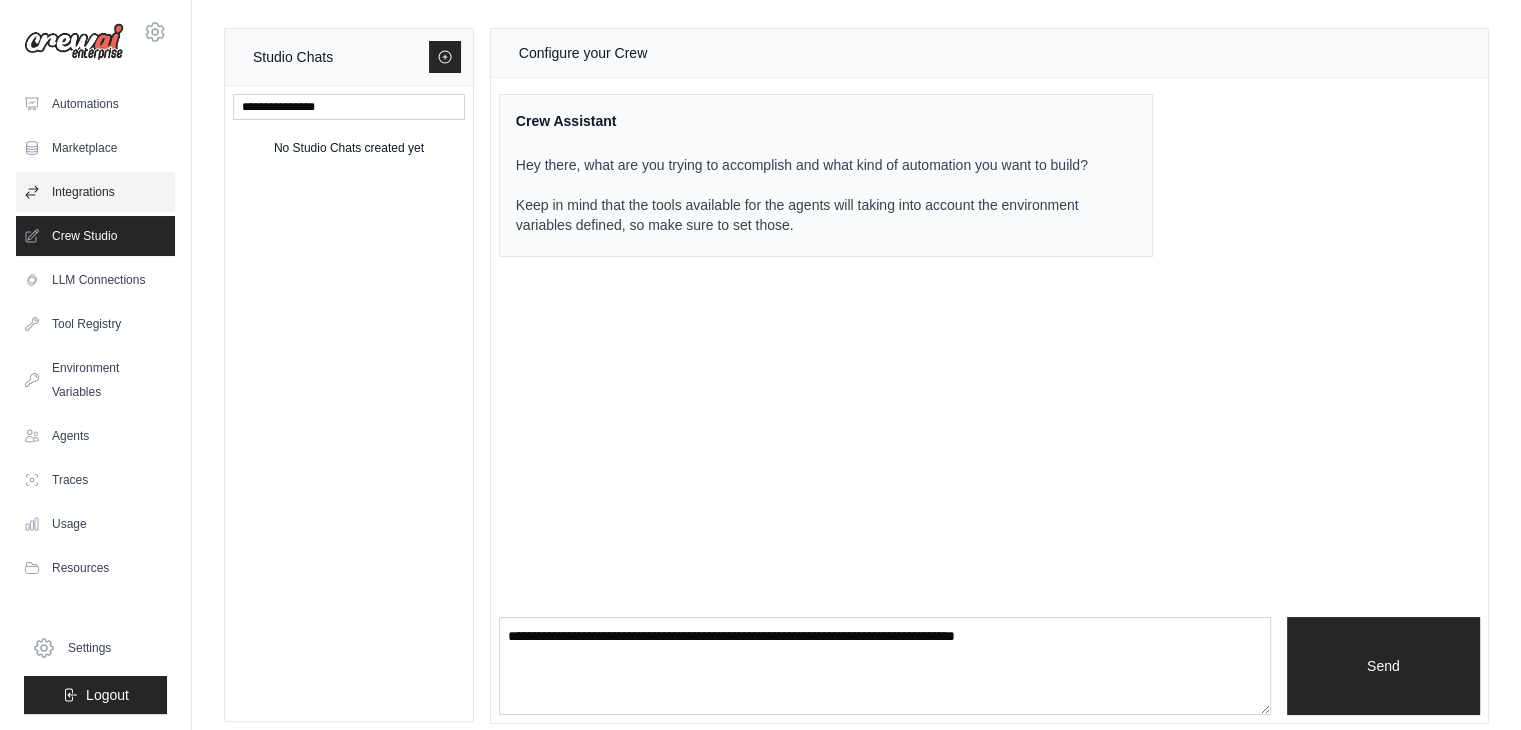 click on "Integrations" at bounding box center (95, 192) 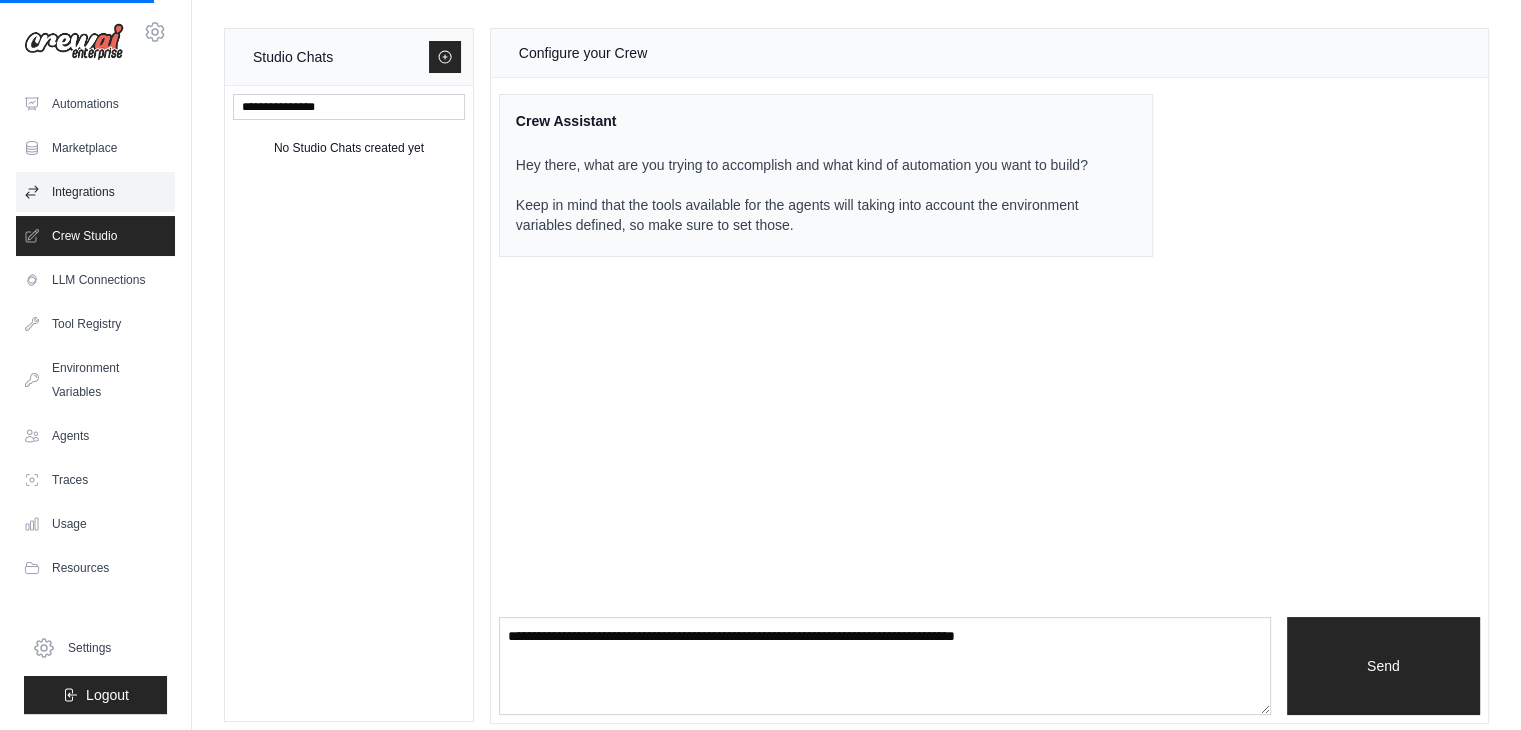 click on "Integrations" at bounding box center (95, 192) 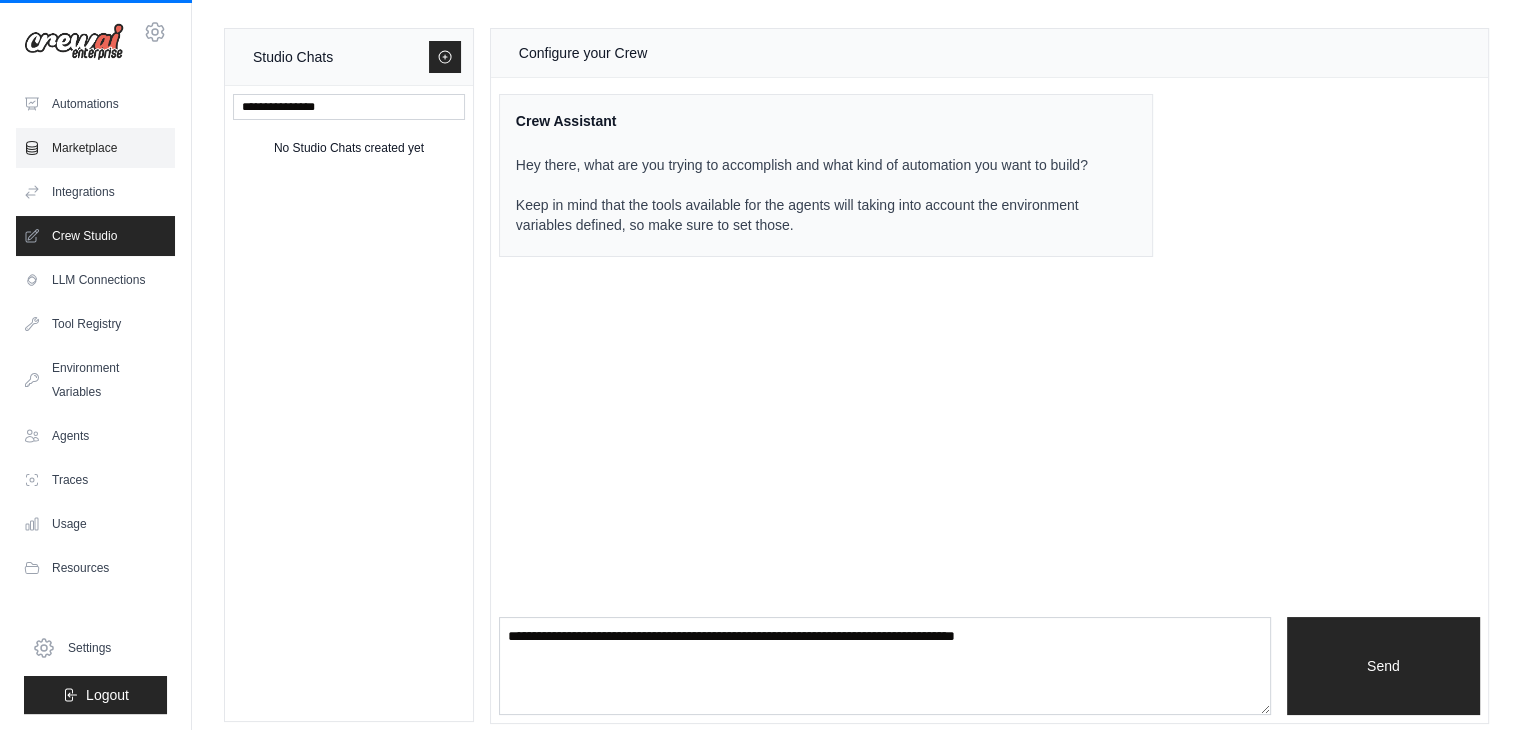 click on "Marketplace" at bounding box center (95, 148) 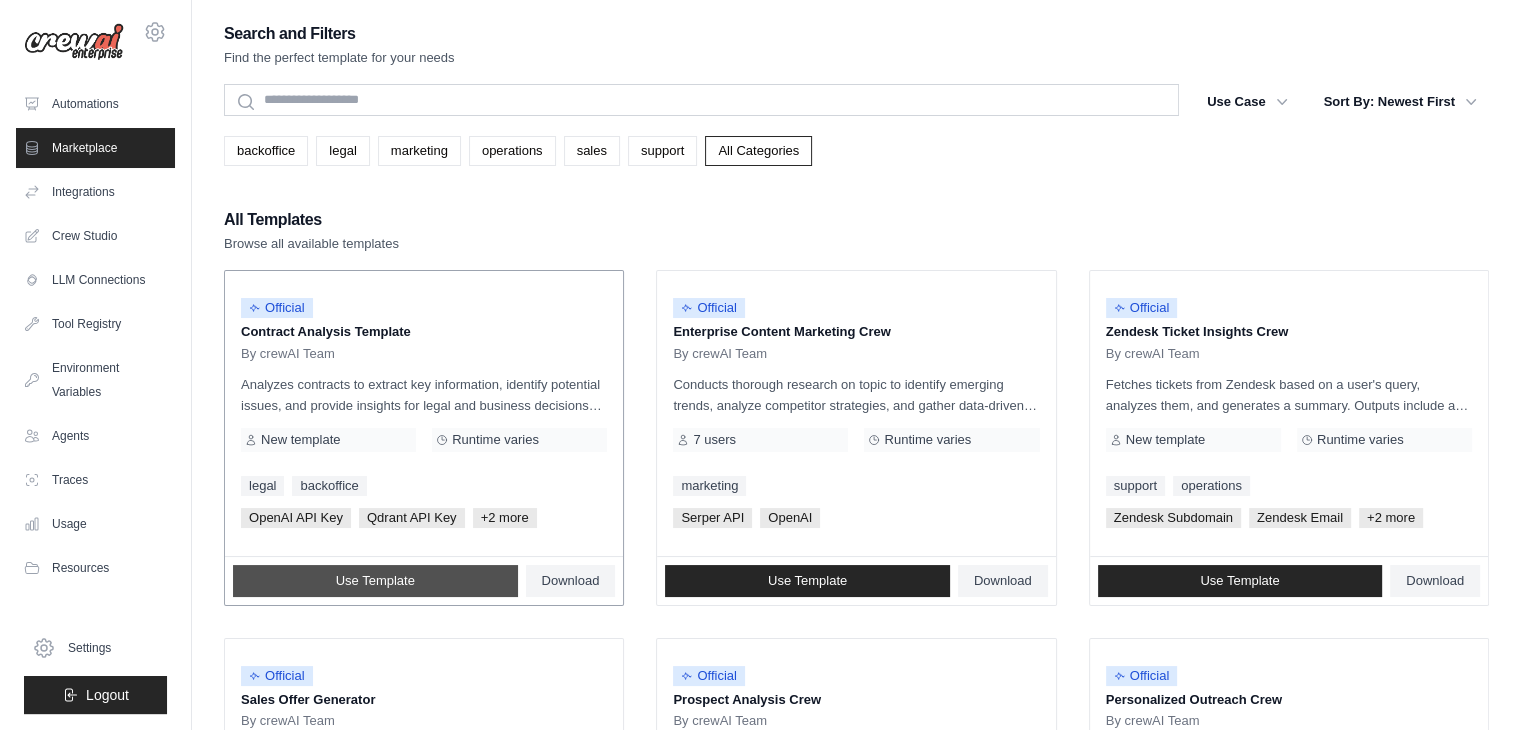 click on "Use Template" at bounding box center [375, 581] 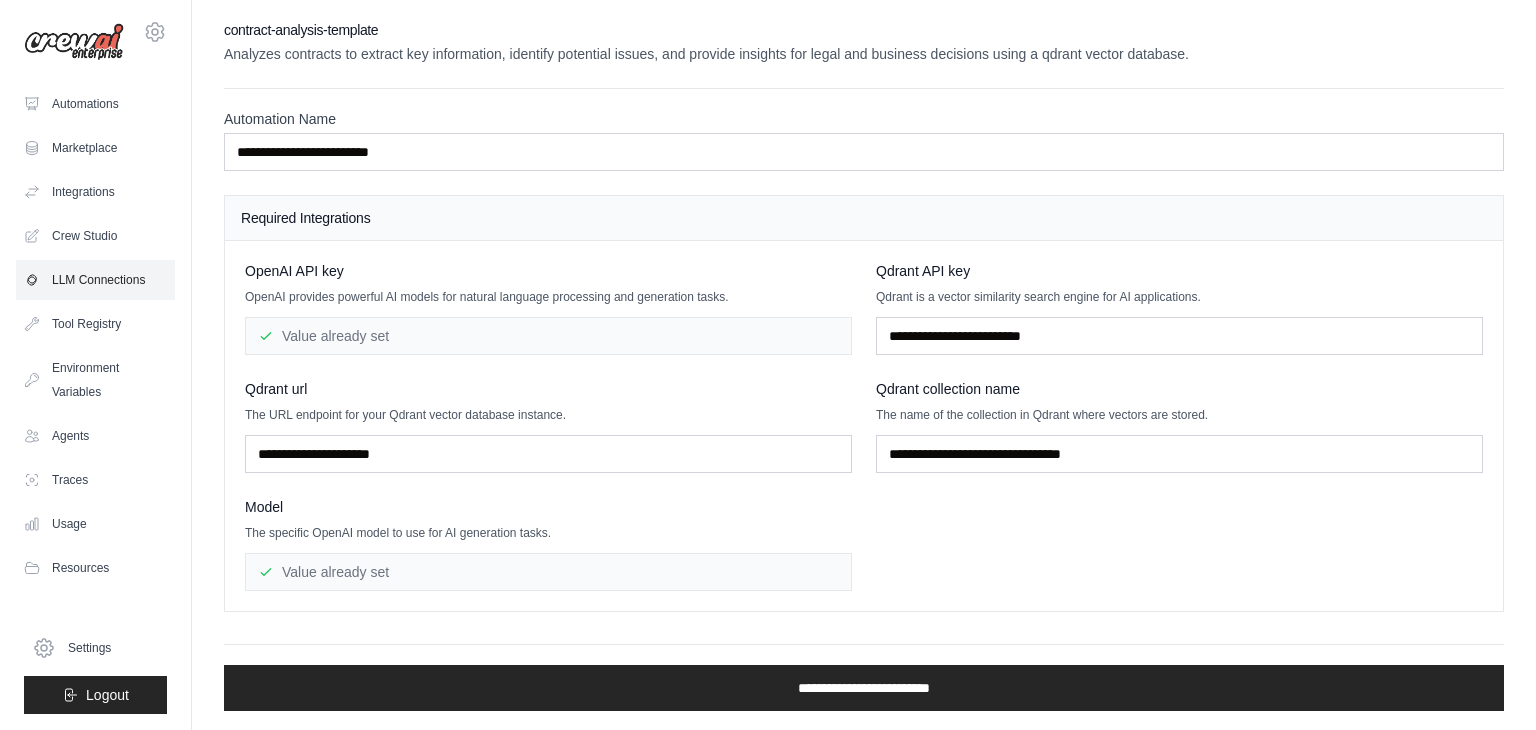 click on "LLM Connections" at bounding box center [95, 280] 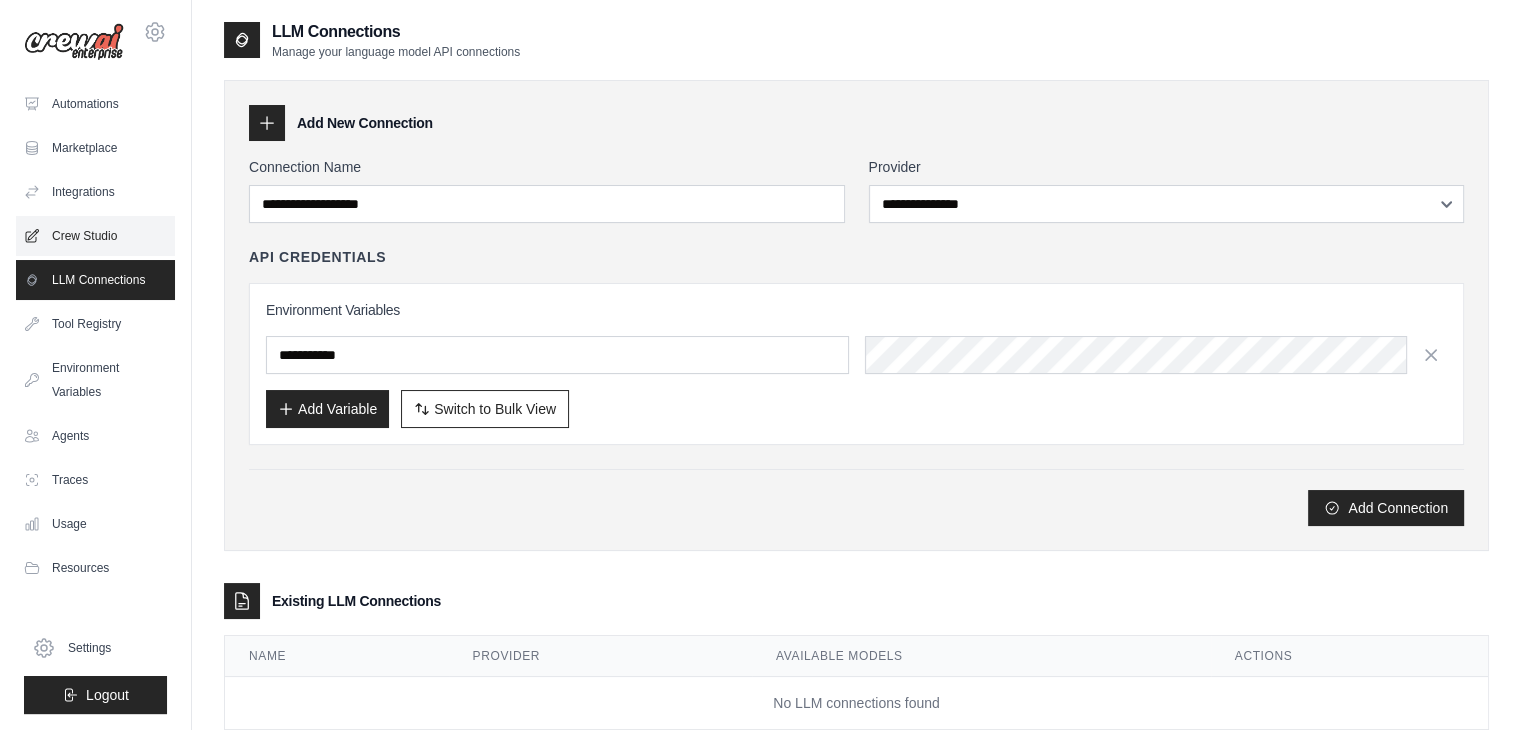 click on "Crew Studio" at bounding box center [95, 236] 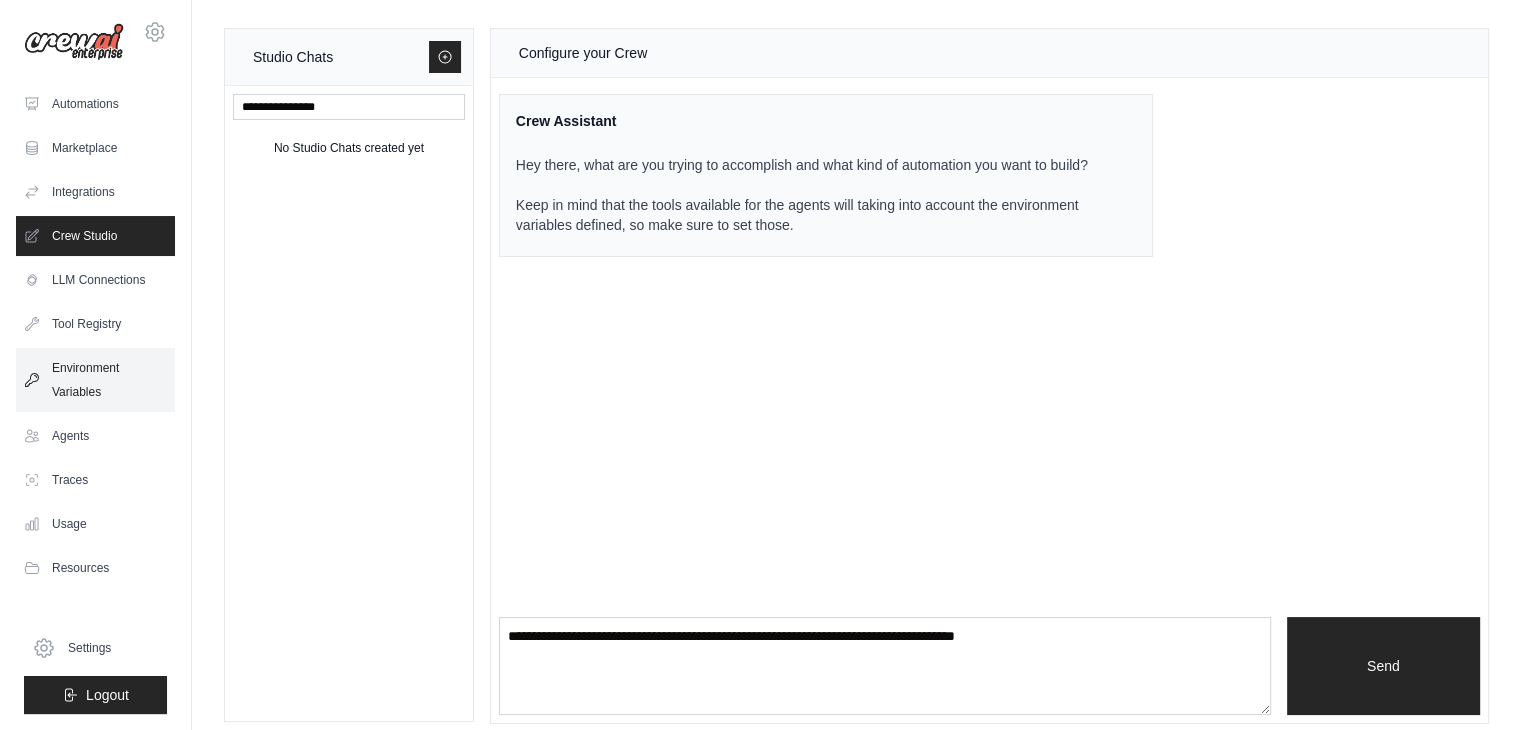 click on "Environment Variables" at bounding box center (95, 380) 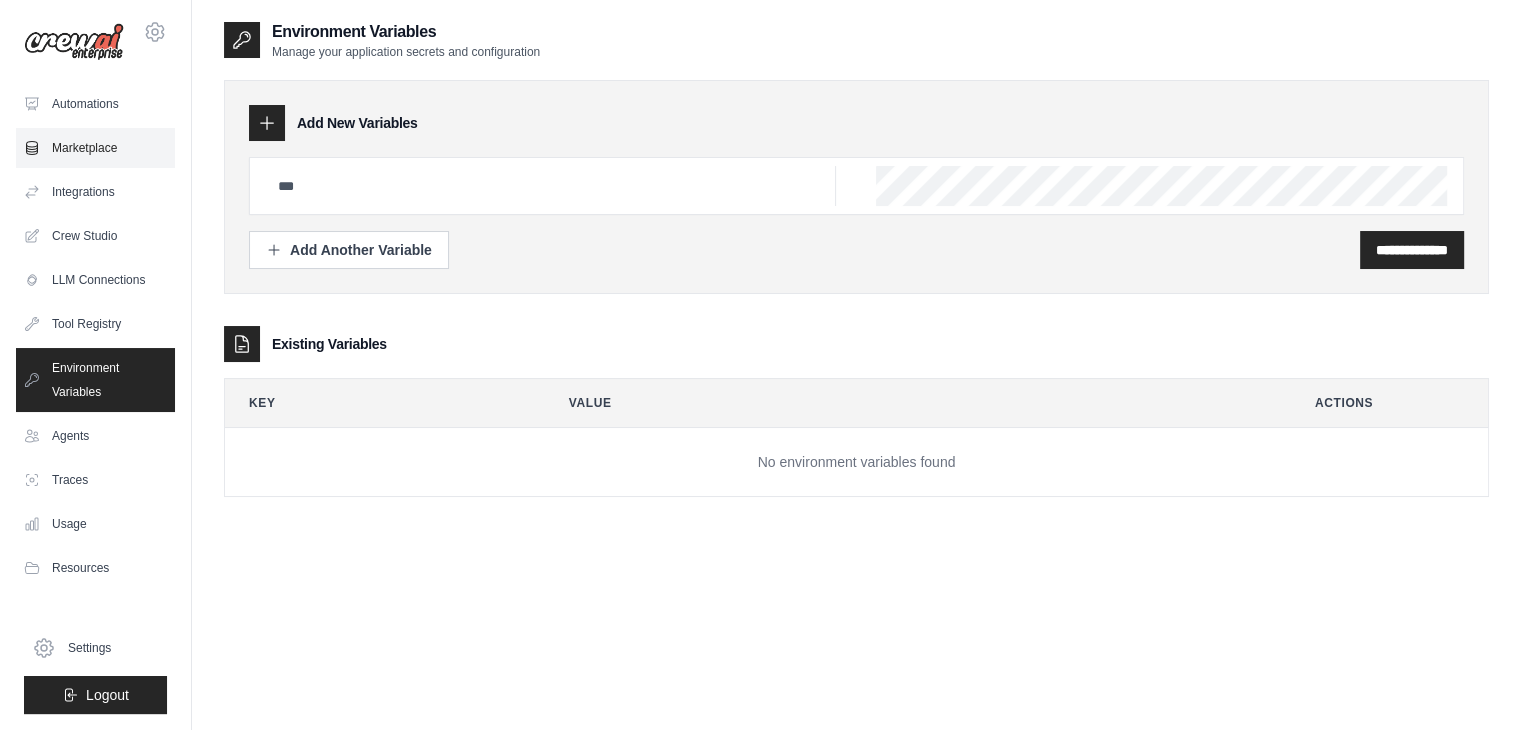click on "Marketplace" at bounding box center [95, 148] 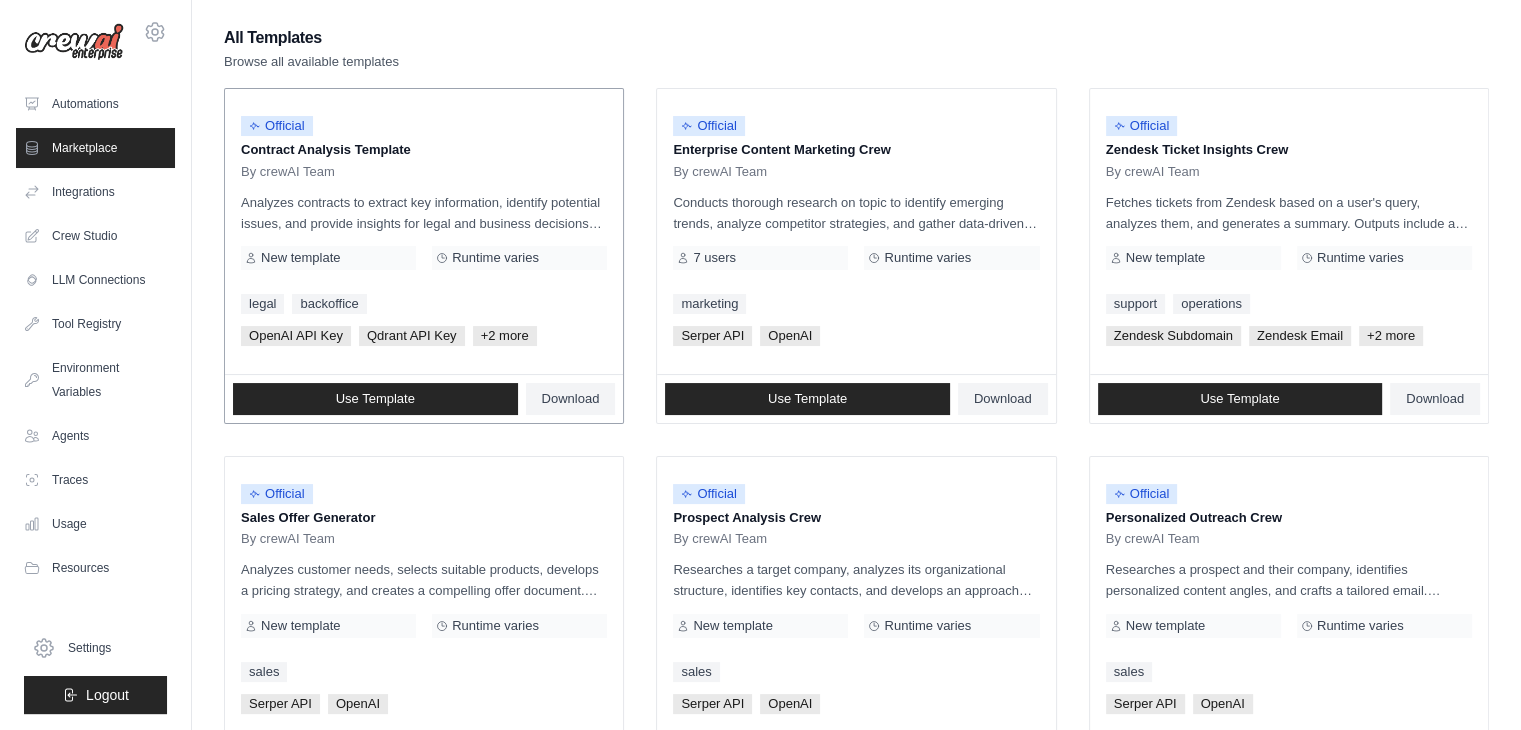 scroll, scrollTop: 178, scrollLeft: 0, axis: vertical 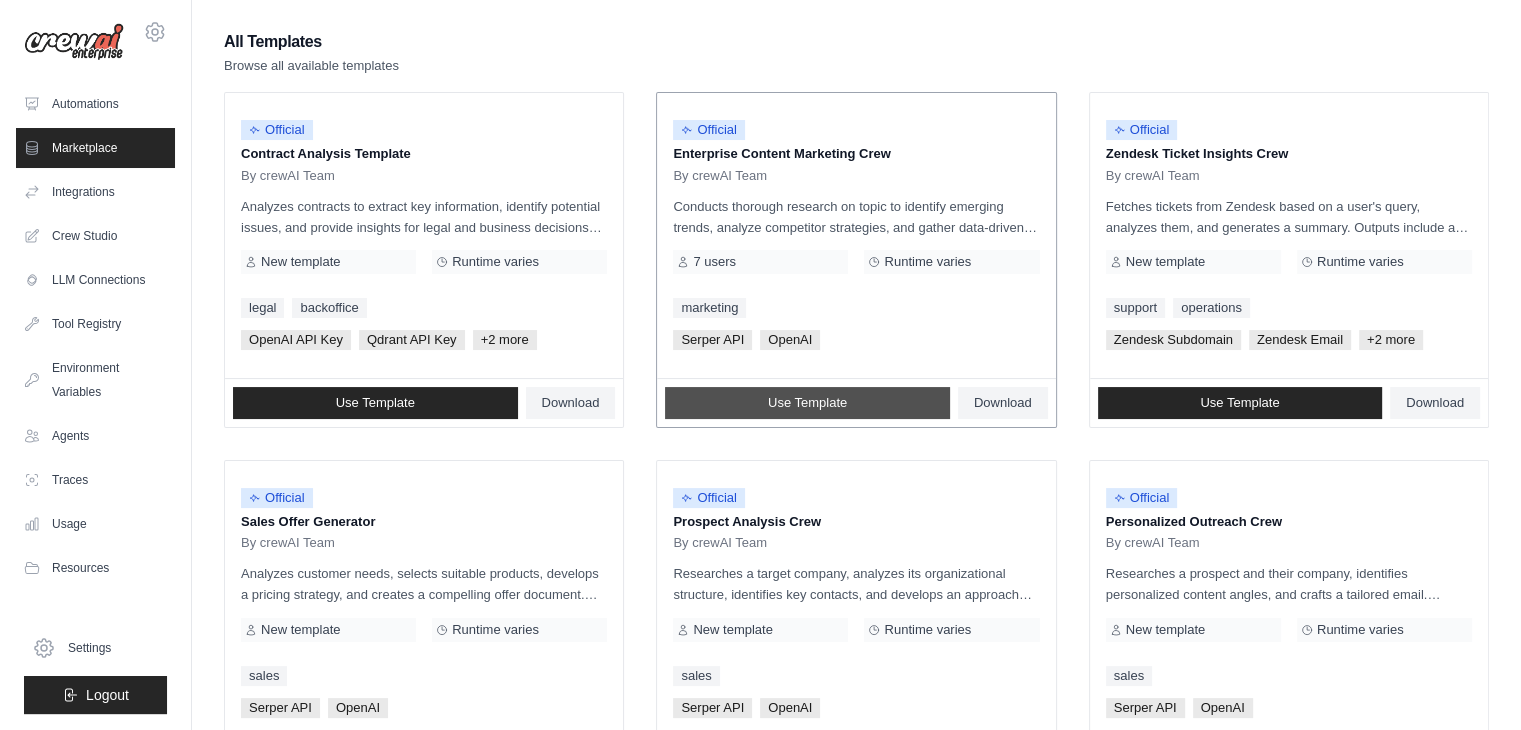 click on "Use Template" at bounding box center [807, 403] 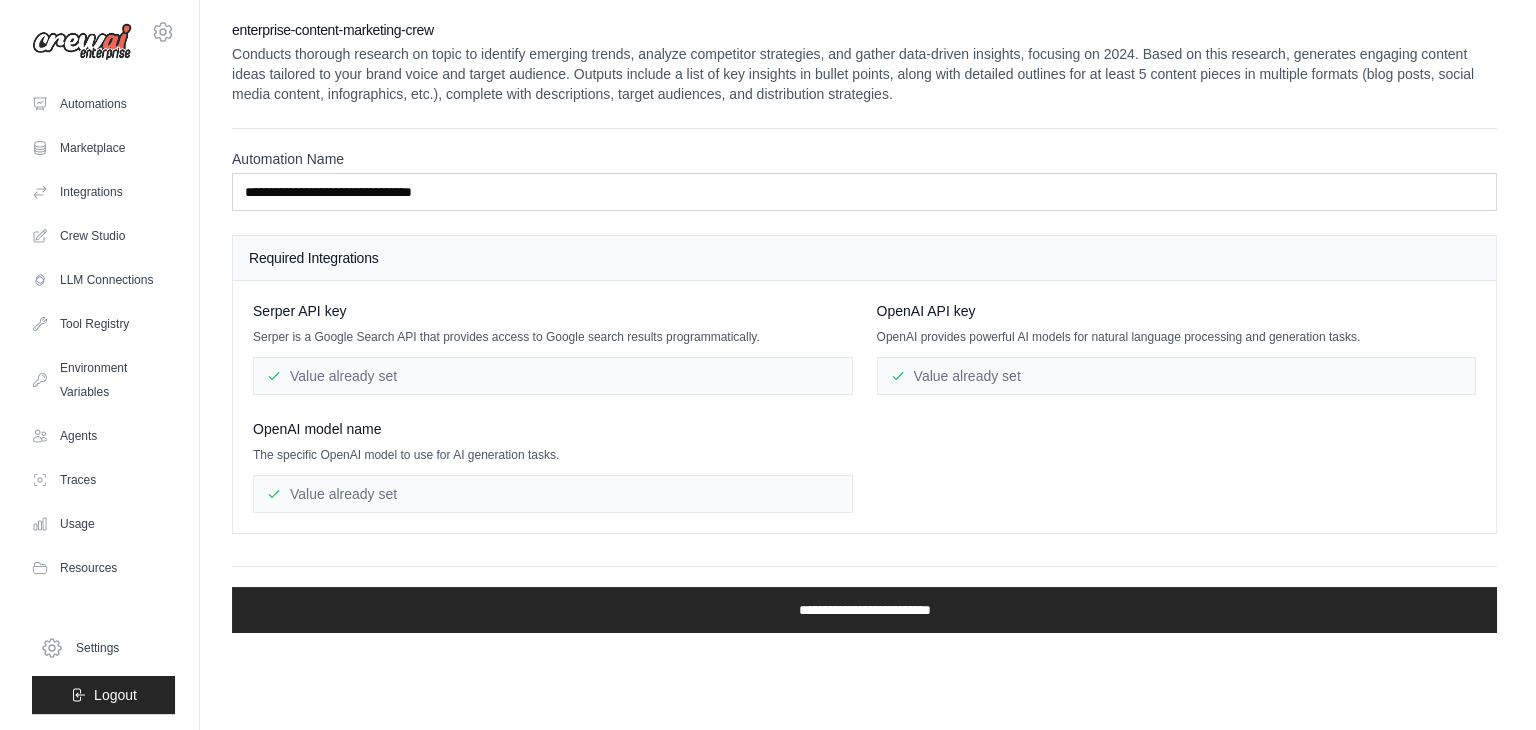scroll, scrollTop: 0, scrollLeft: 0, axis: both 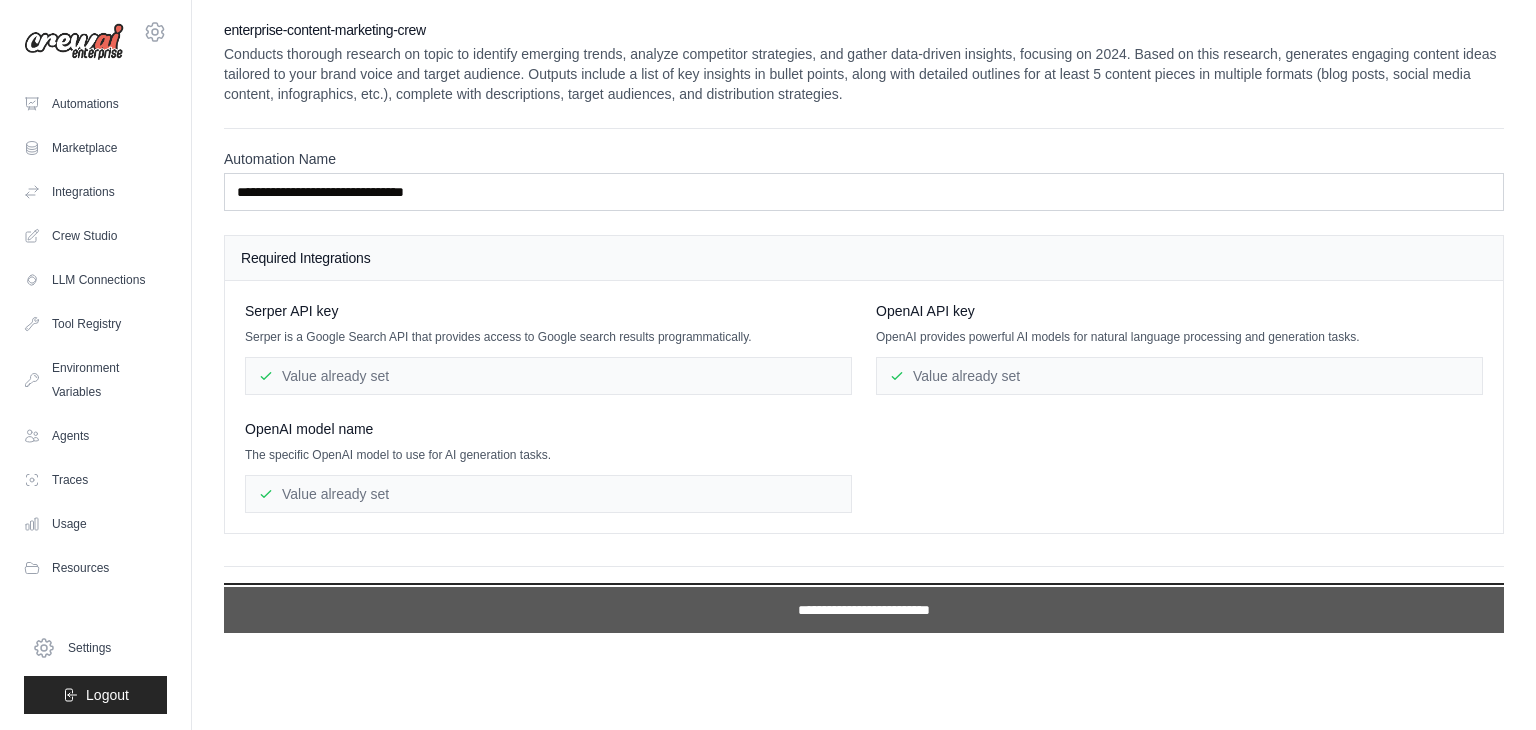 click on "**********" at bounding box center (864, 610) 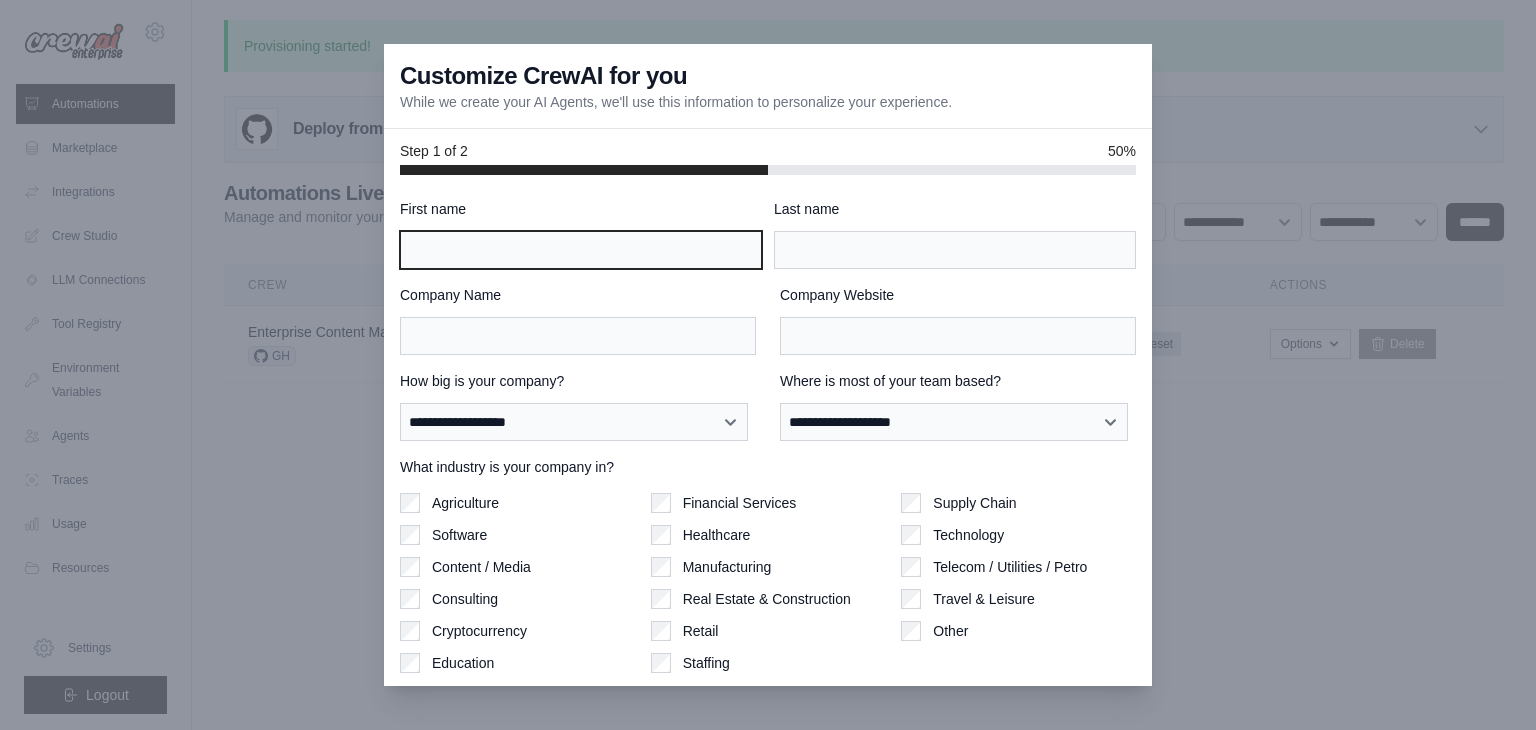 click on "First name" at bounding box center (581, 250) 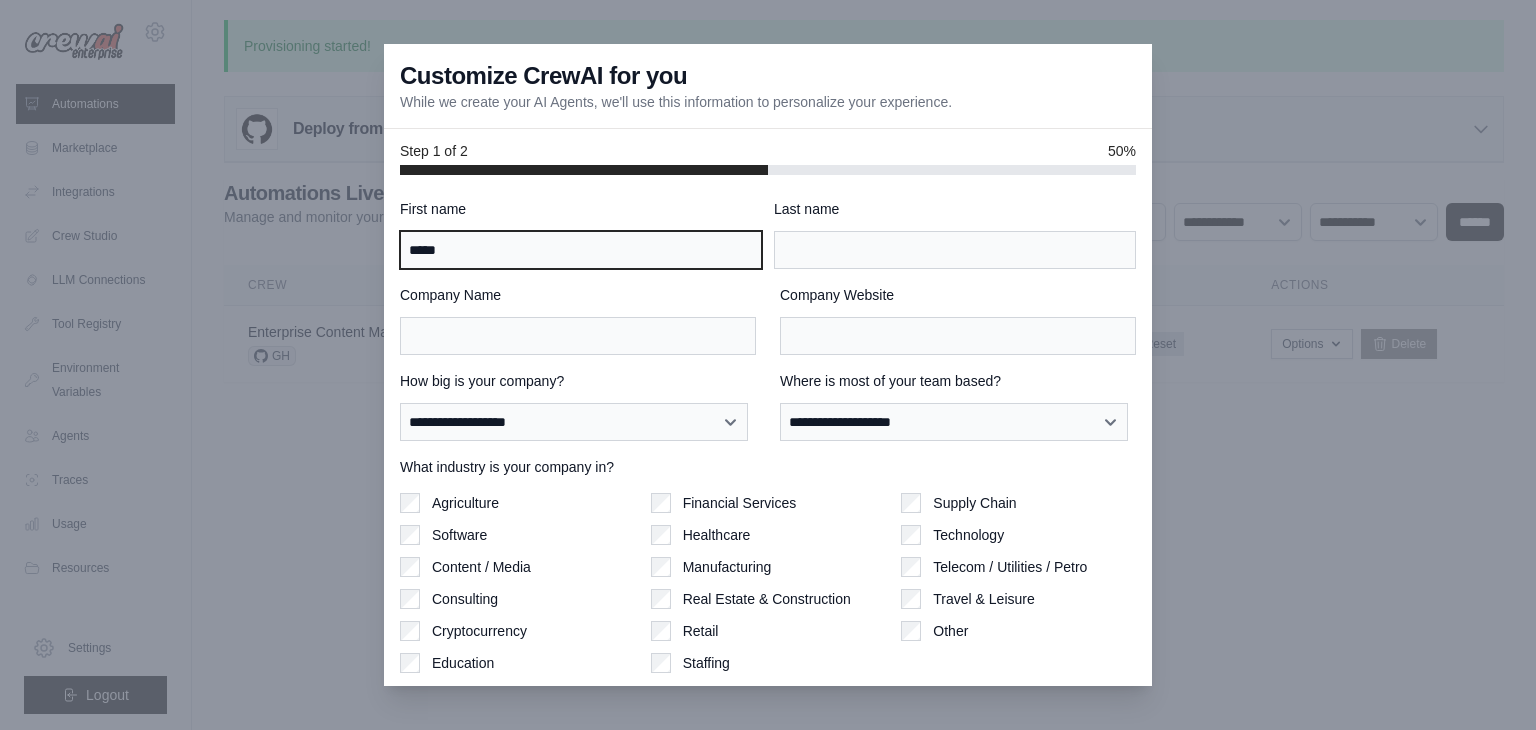 type on "*****" 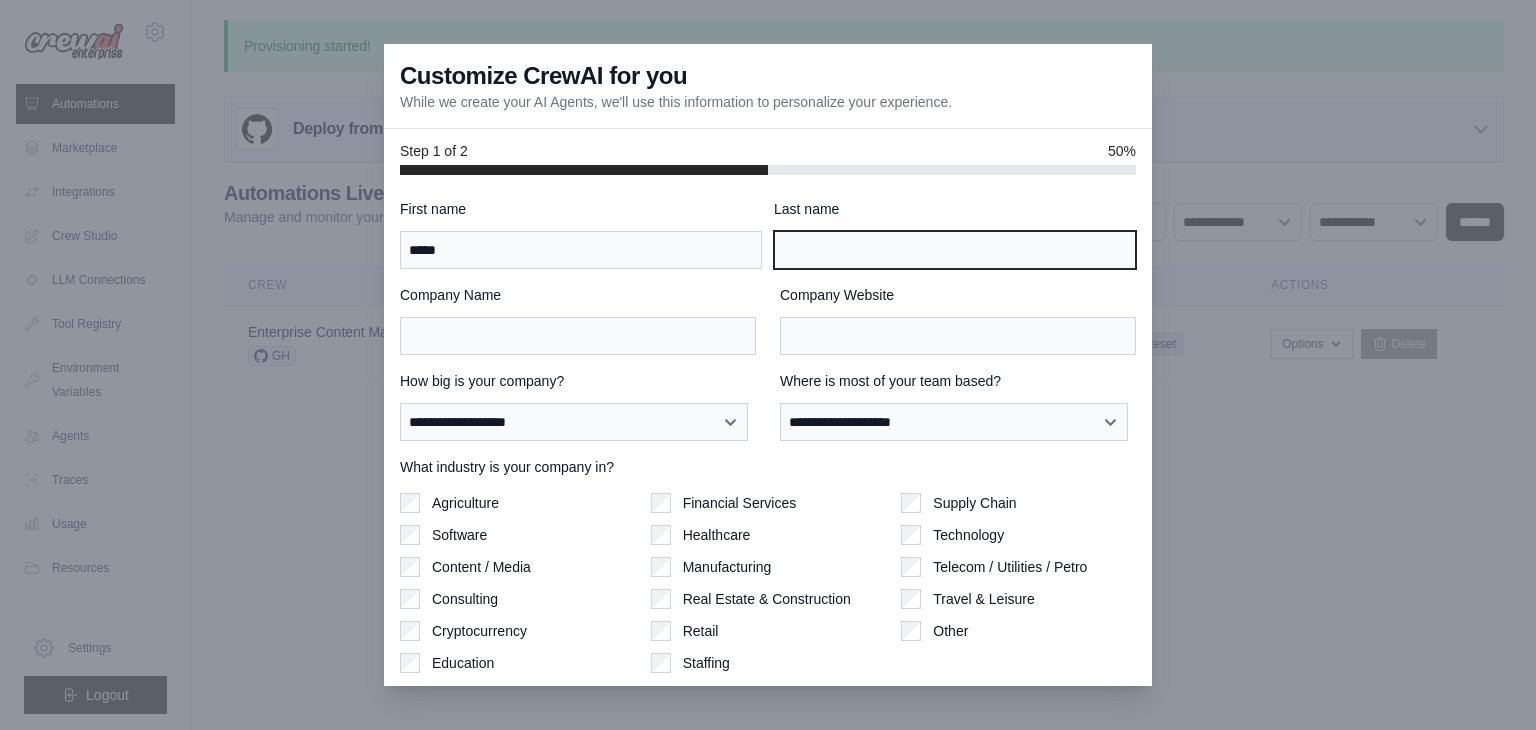 click on "Last name" at bounding box center (955, 250) 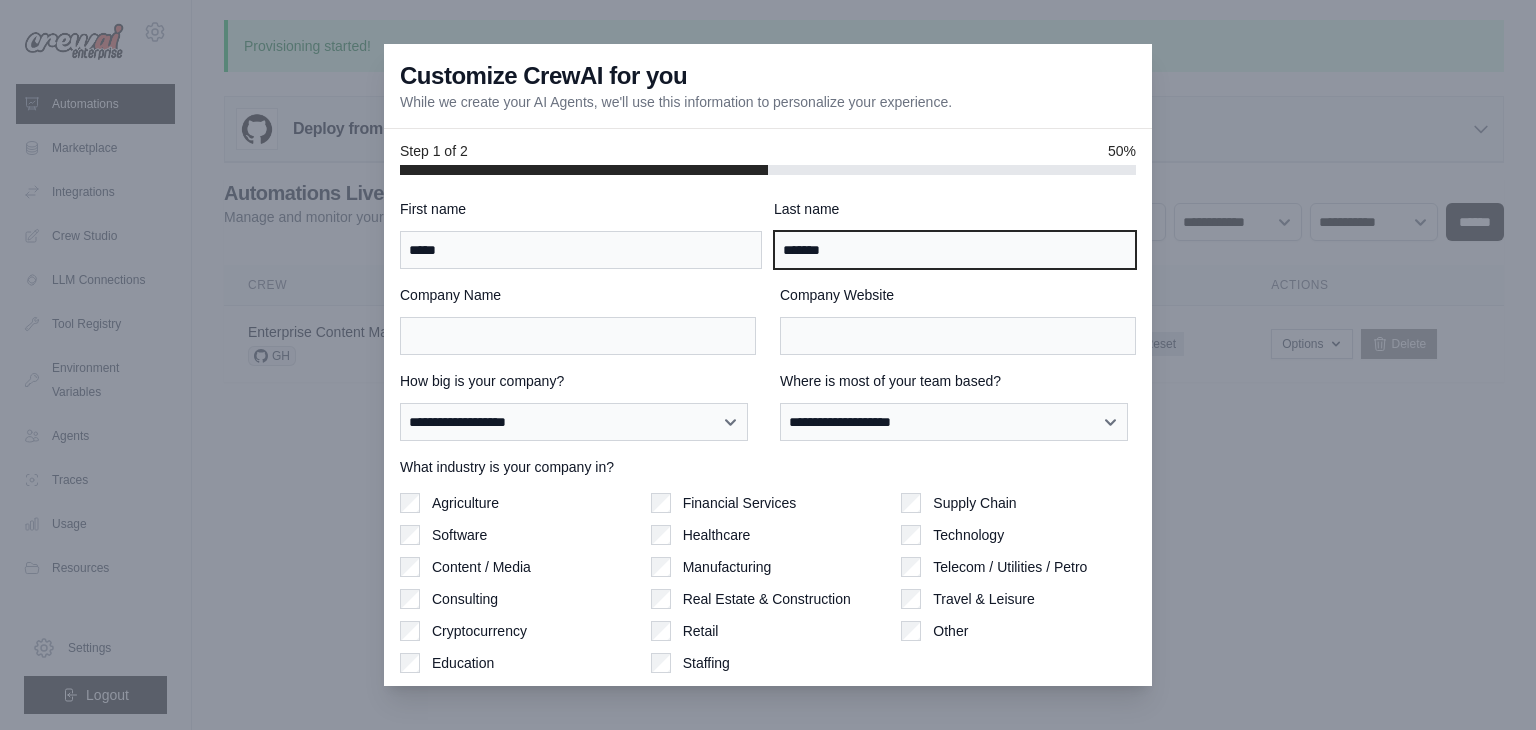 type on "*******" 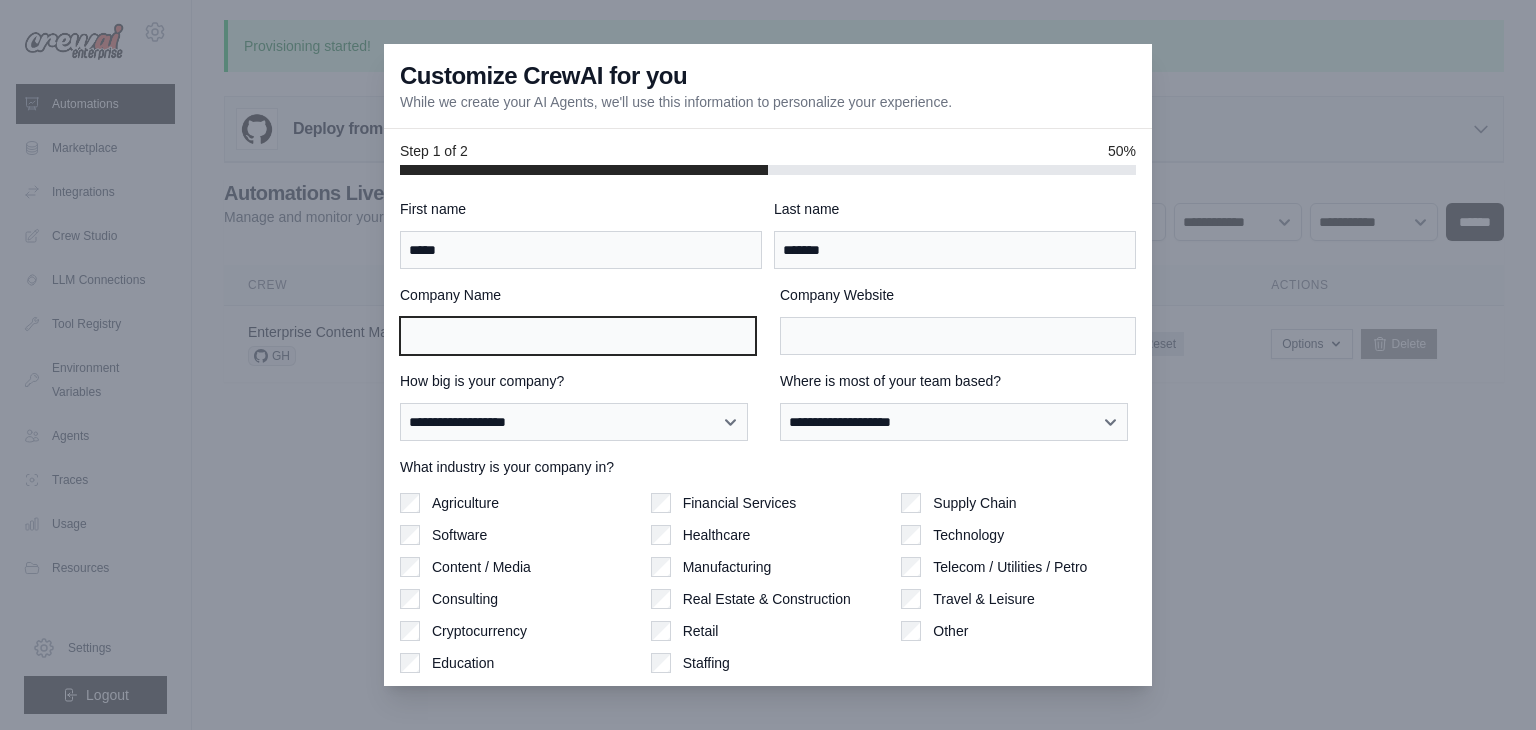 click on "Company Name" at bounding box center [578, 336] 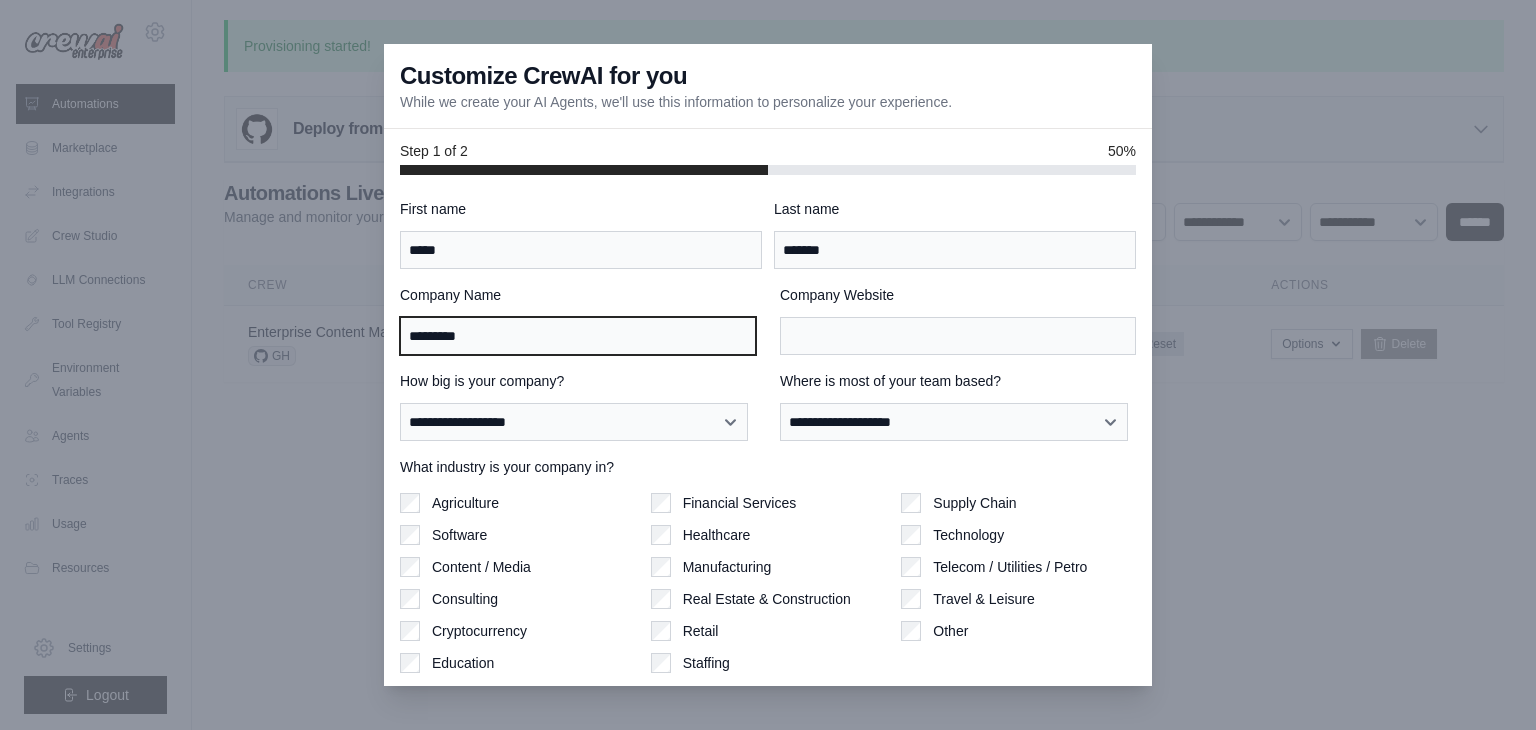 type on "*********" 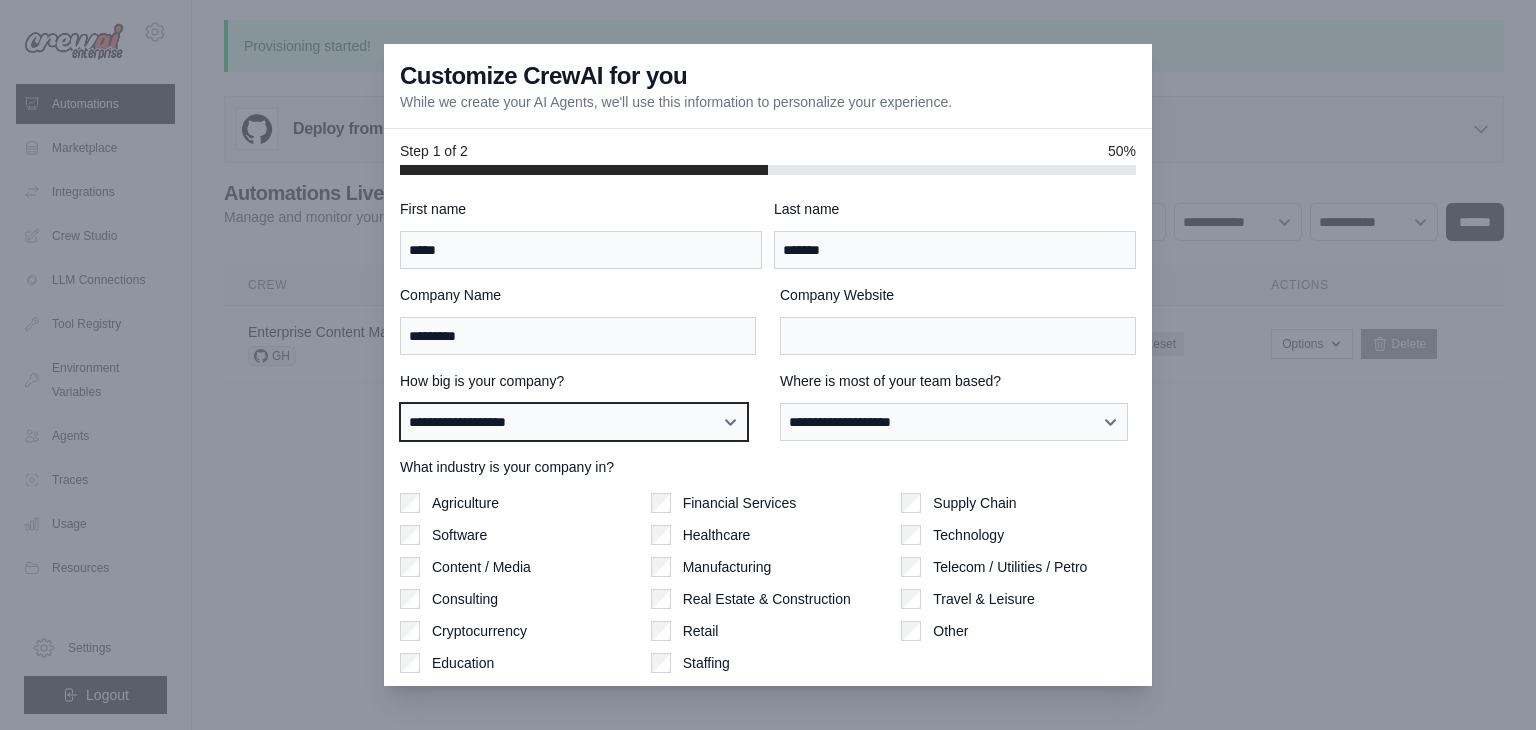 click on "**********" at bounding box center [574, 422] 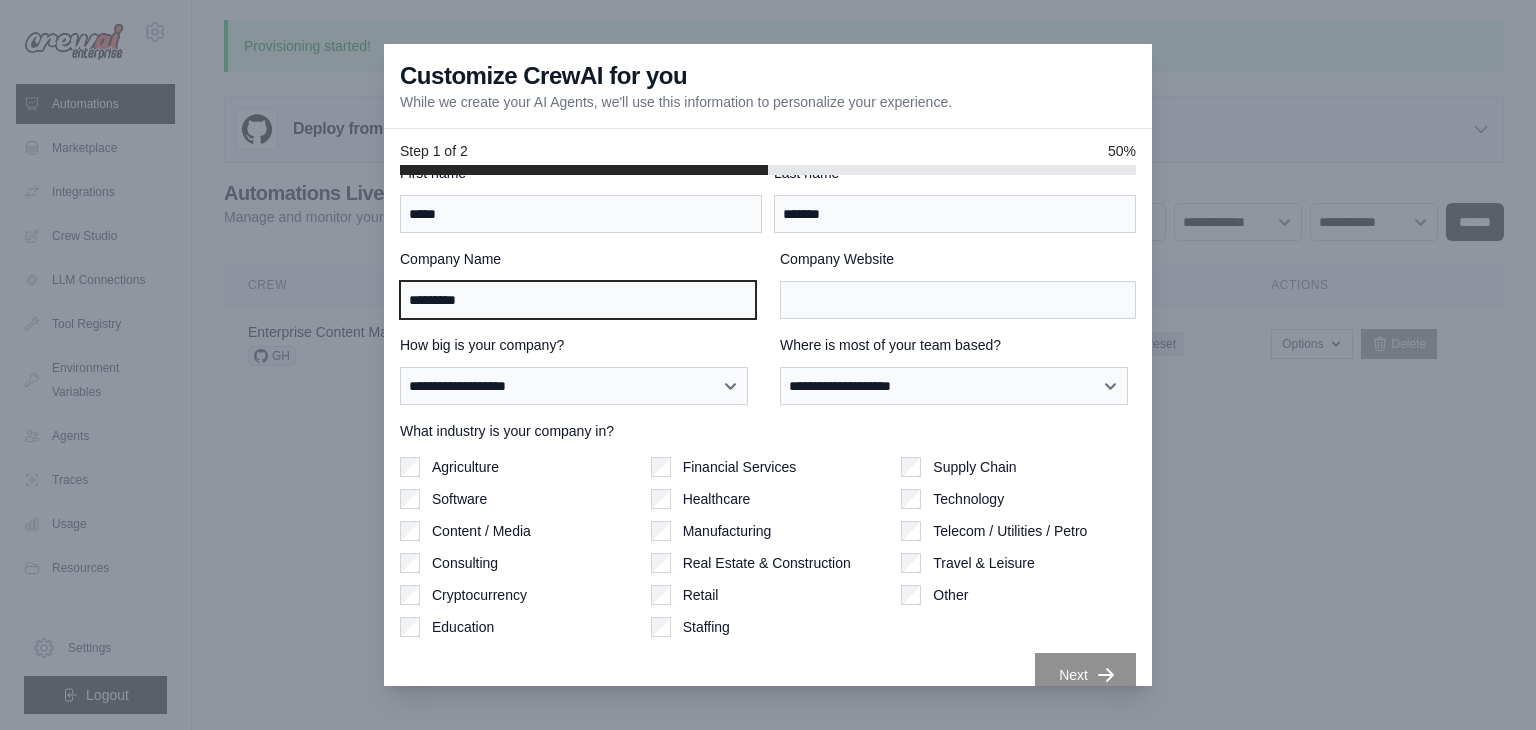 click on "*********" at bounding box center (578, 300) 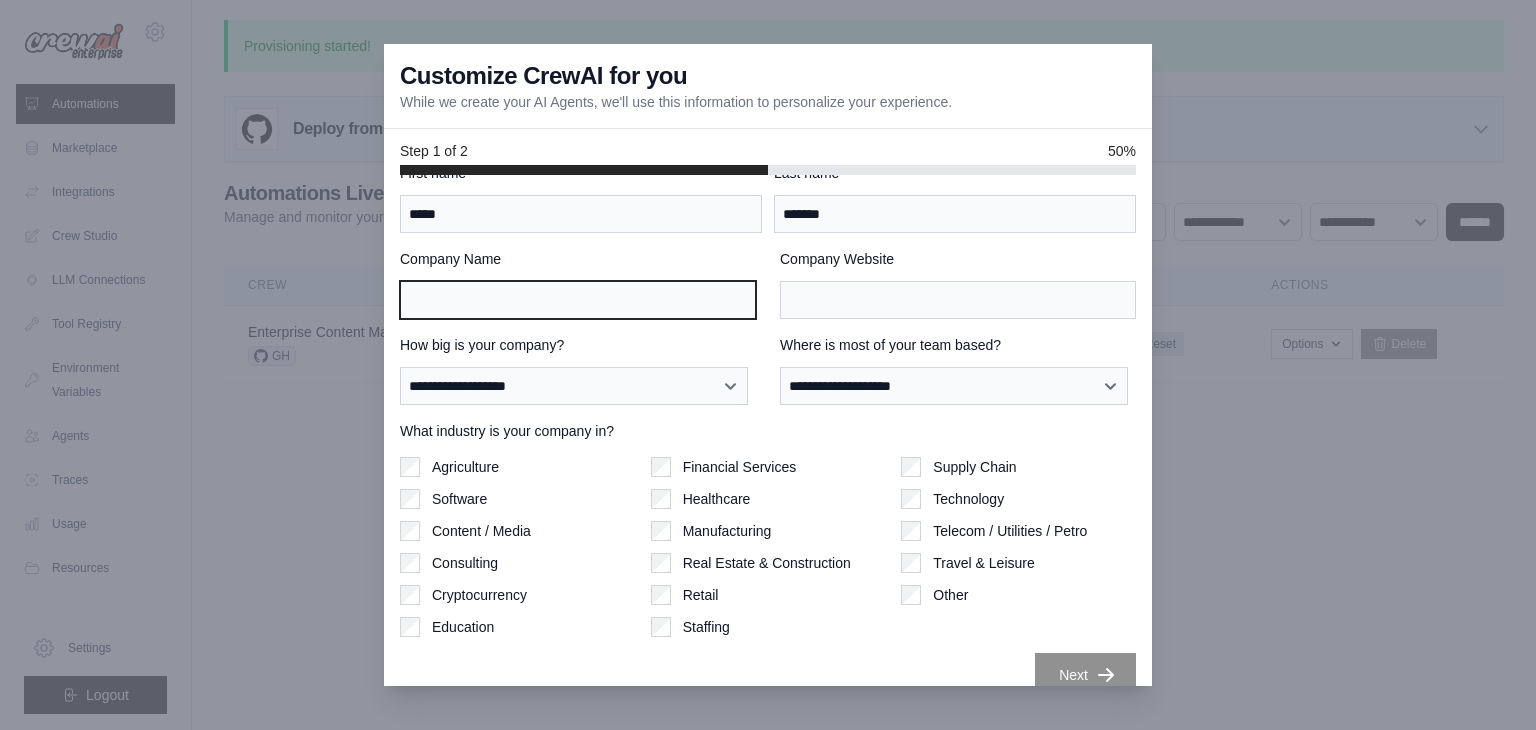 scroll, scrollTop: 62, scrollLeft: 0, axis: vertical 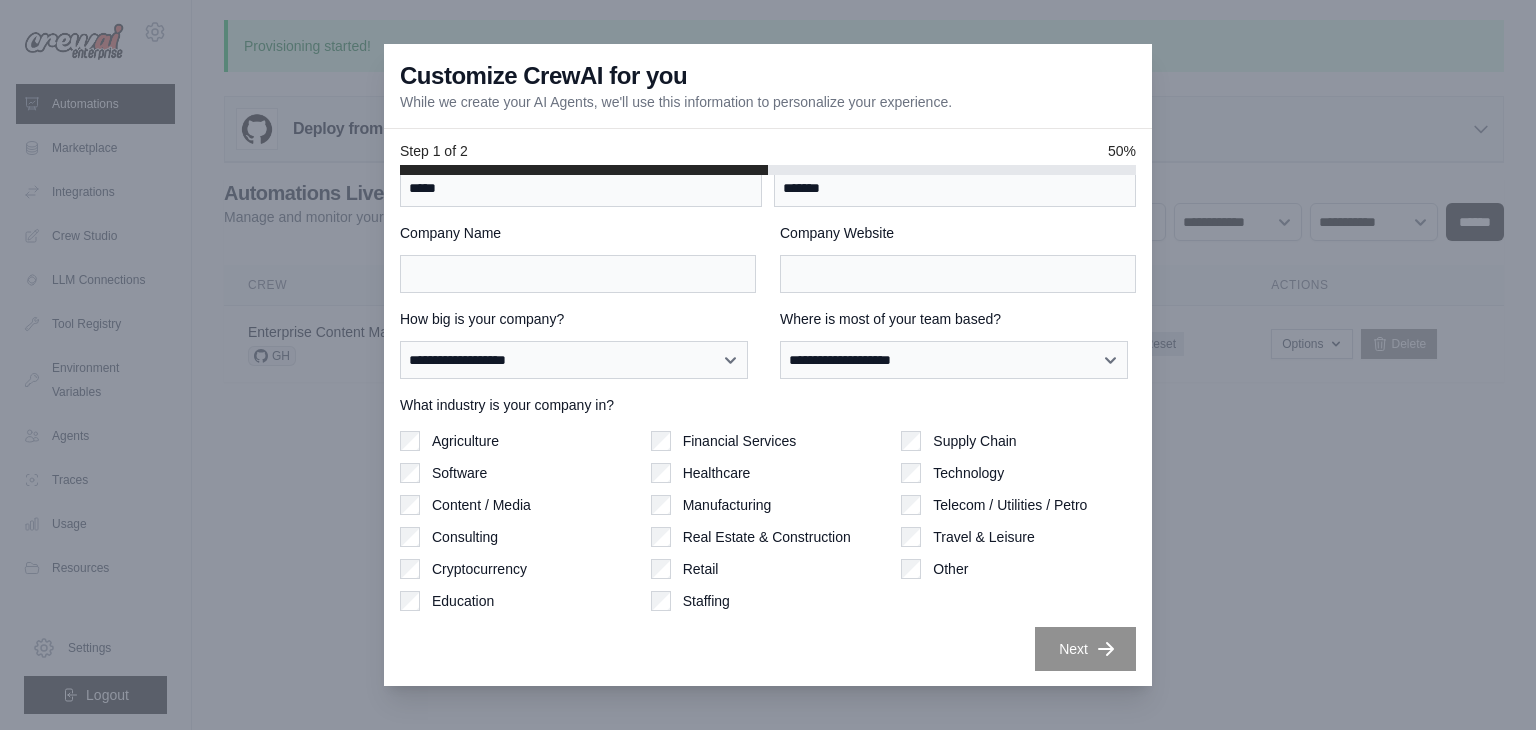 click on "Technology" at bounding box center (1018, 473) 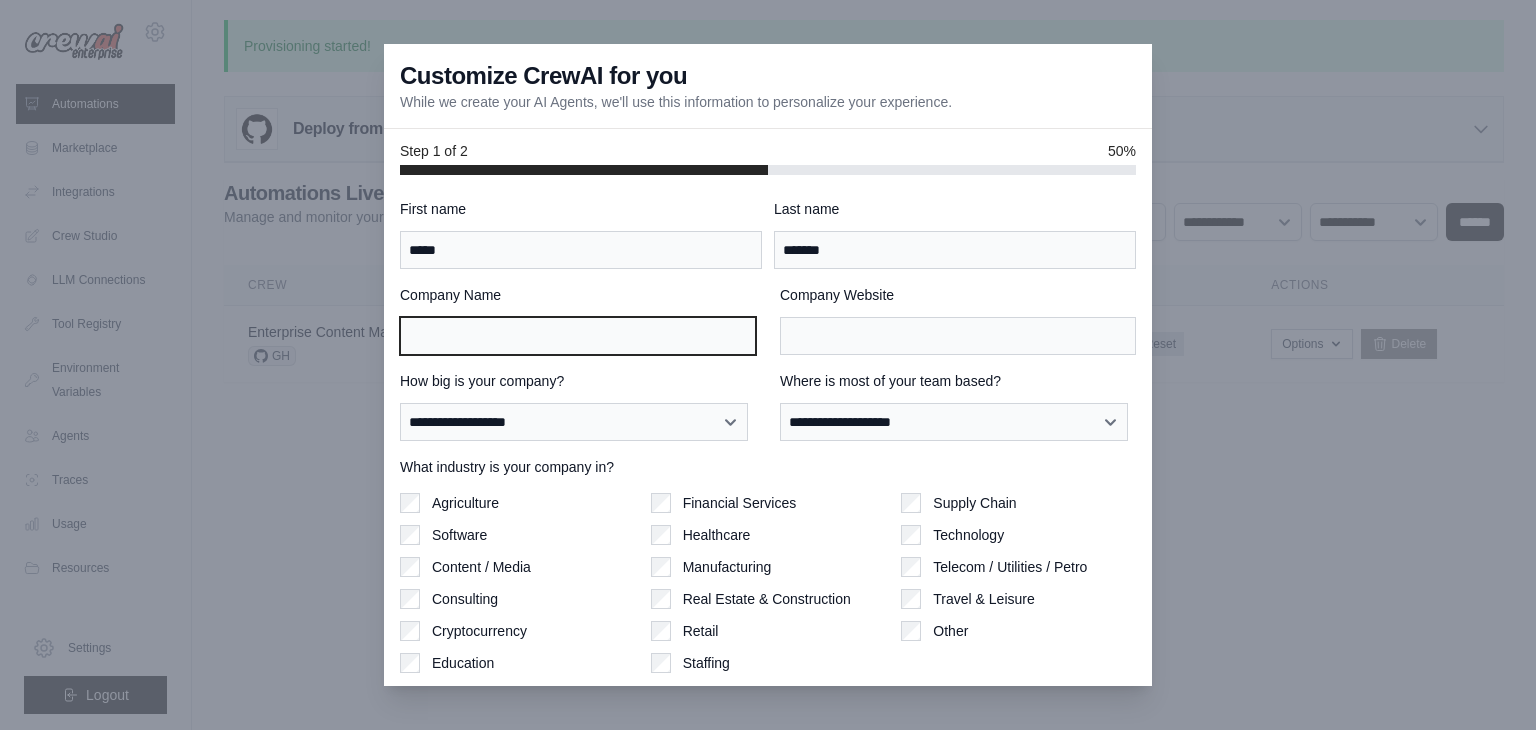 click on "Company Name" at bounding box center [578, 336] 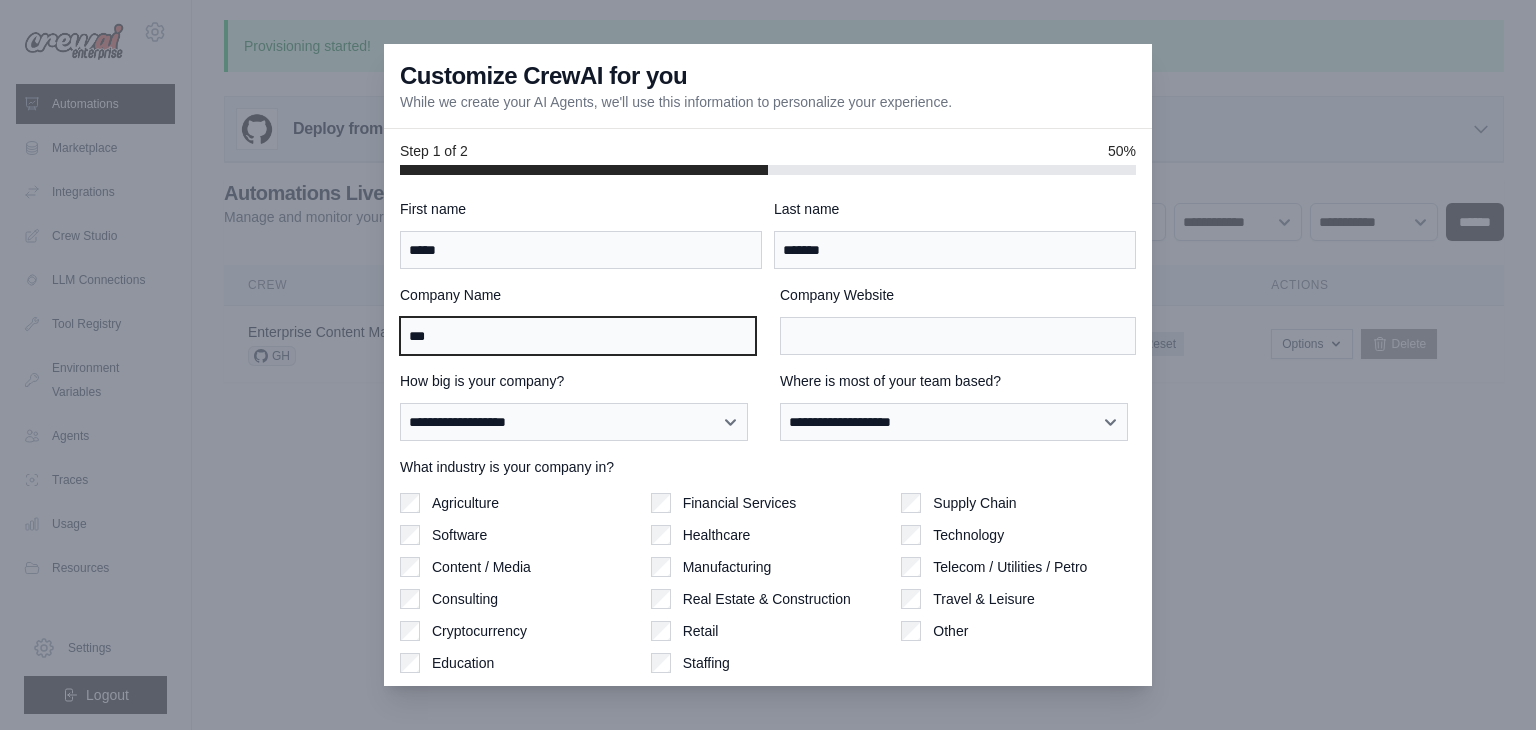 type on "***" 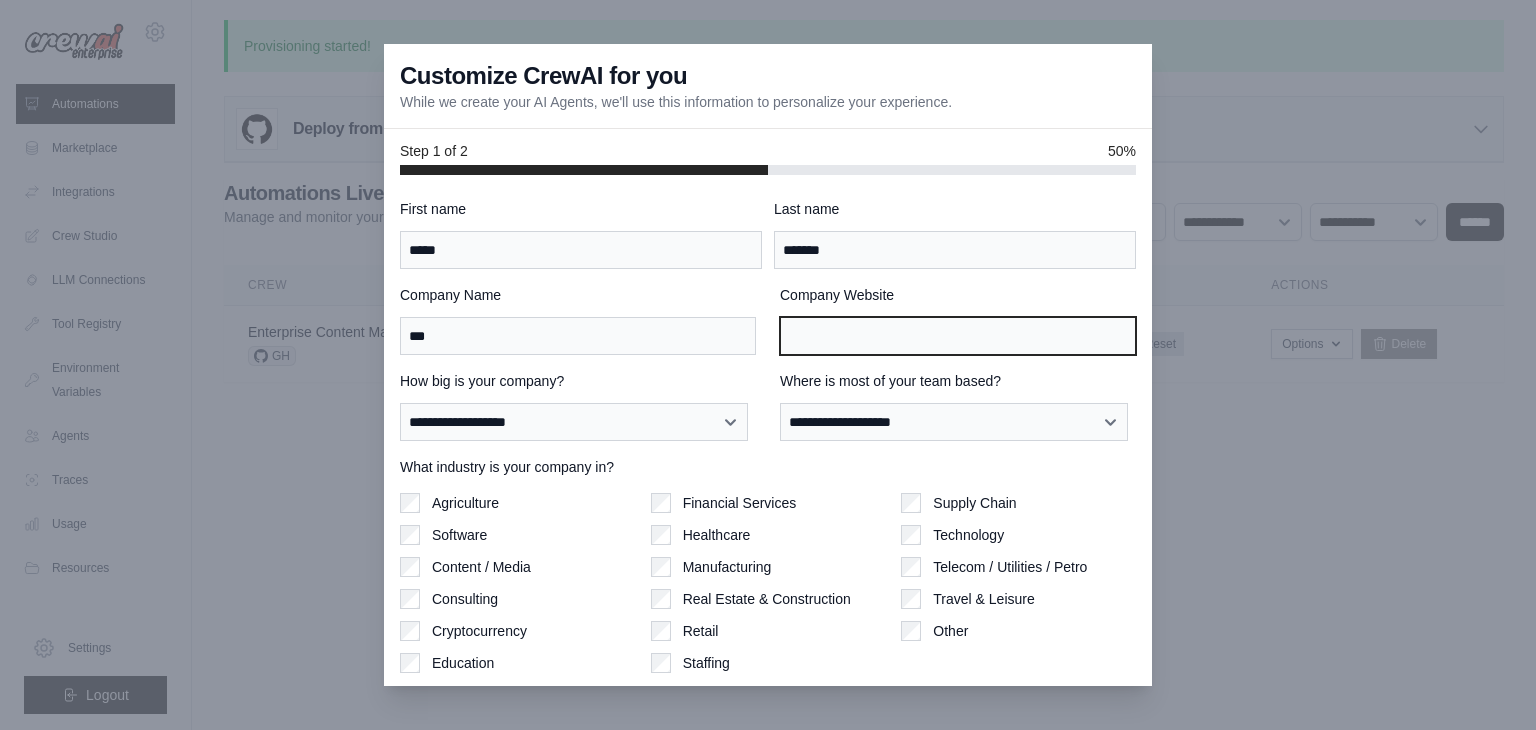 click on "Company Website" at bounding box center [958, 336] 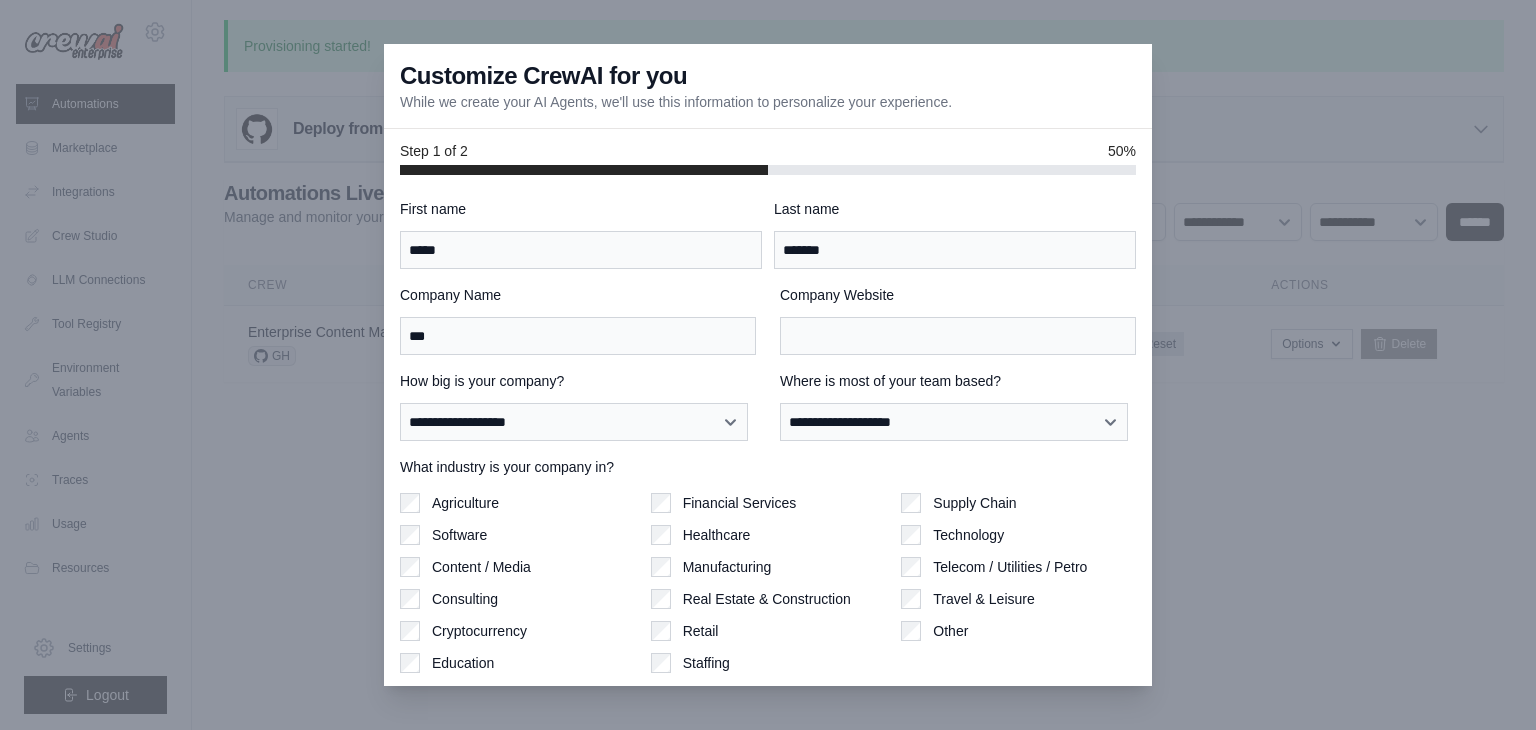 click at bounding box center [768, 365] 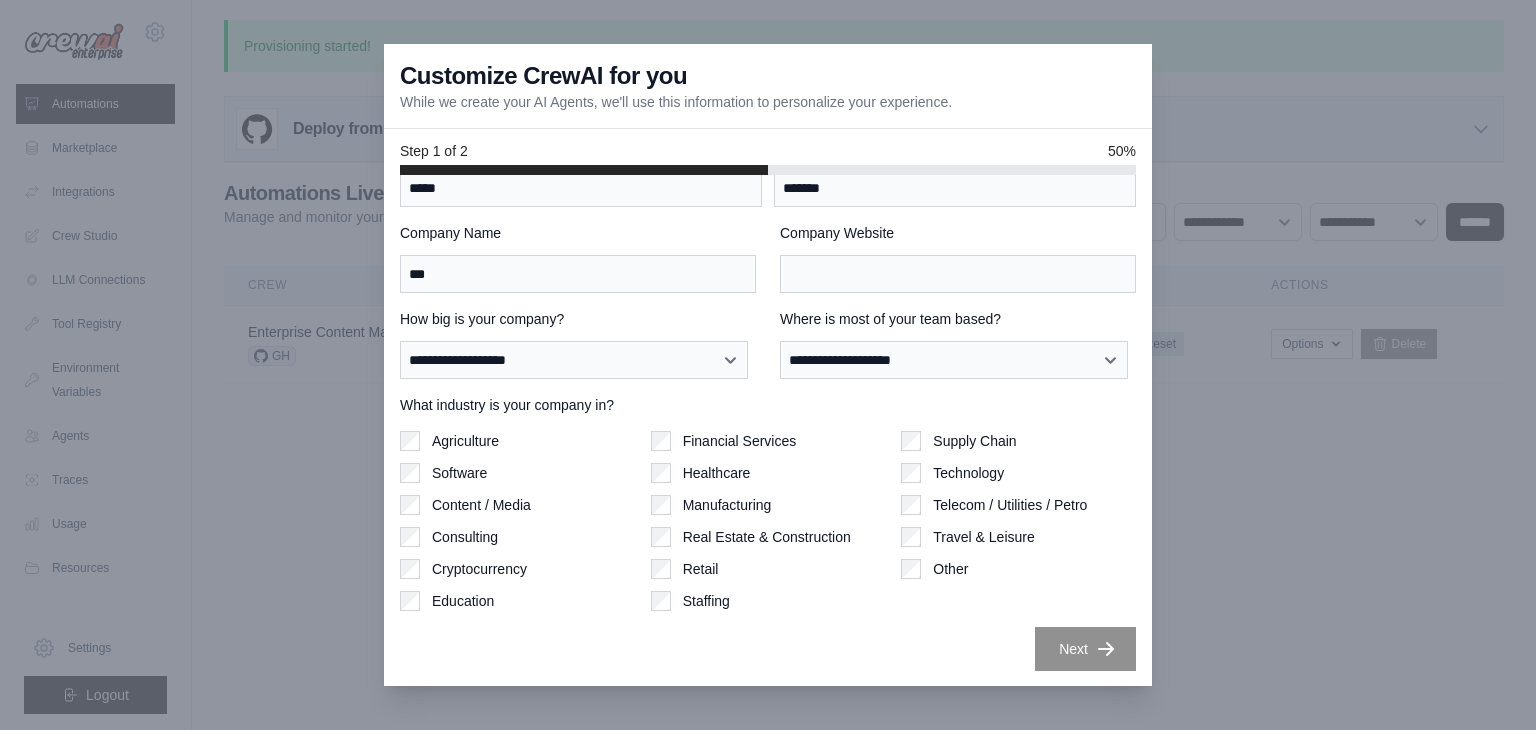 scroll, scrollTop: 0, scrollLeft: 0, axis: both 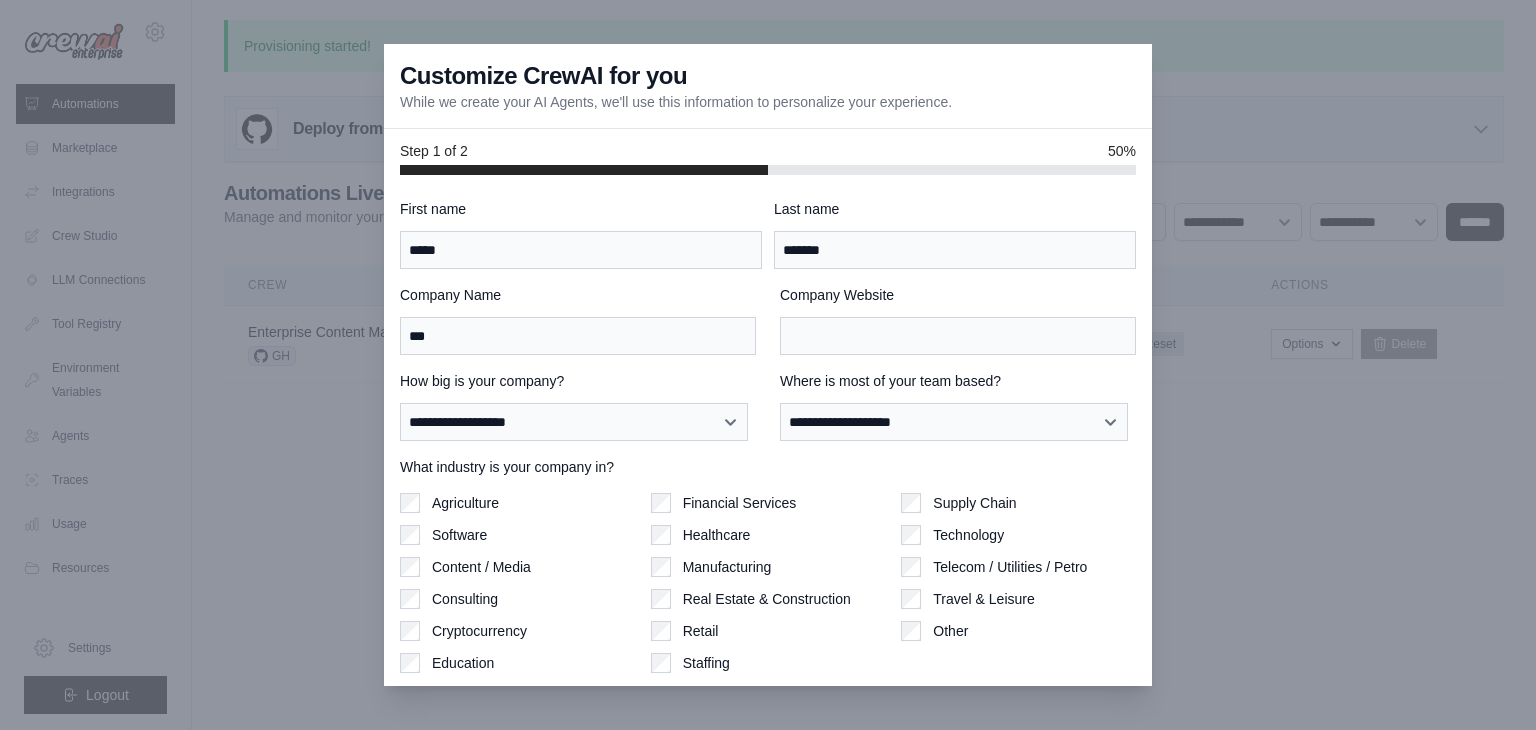 click at bounding box center (768, 365) 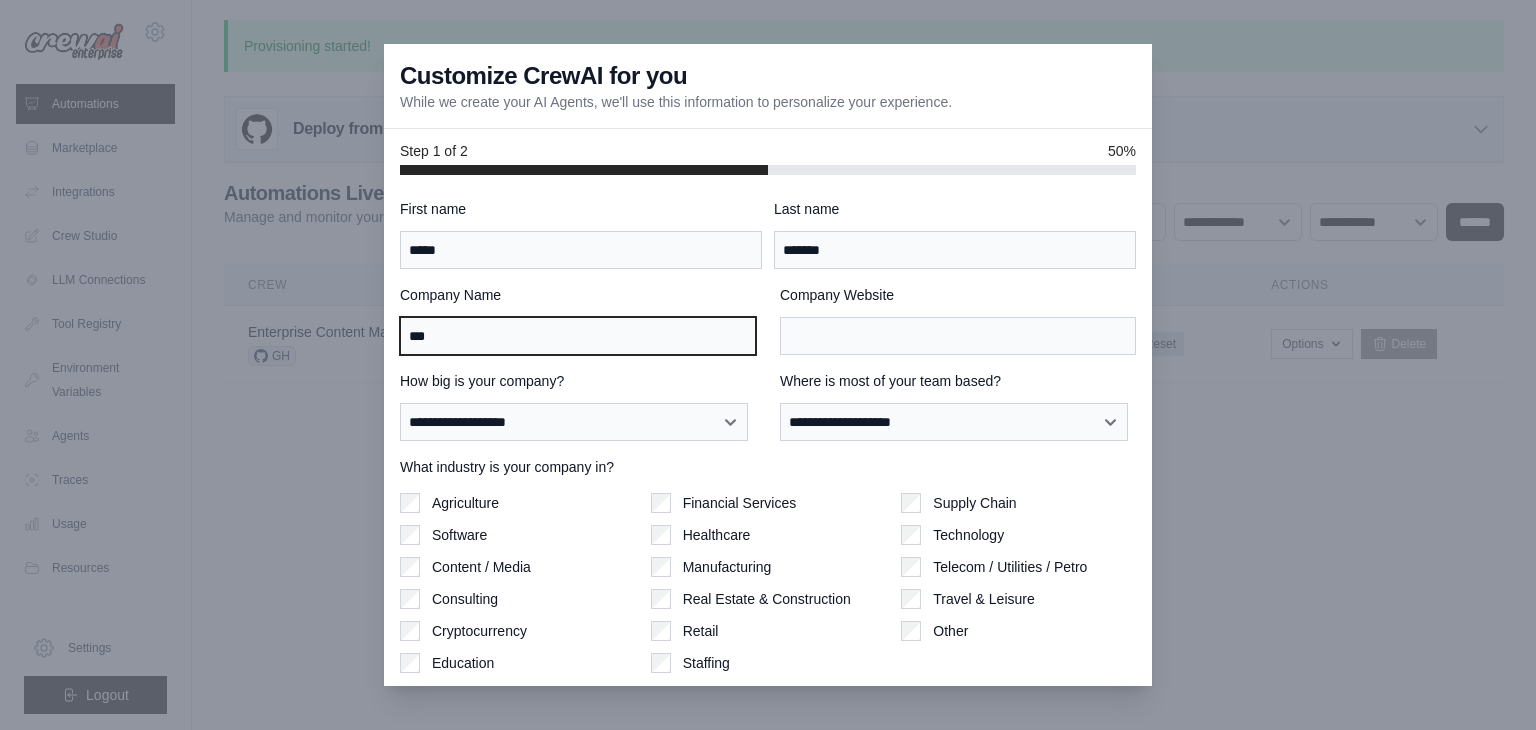 click on "***" at bounding box center (578, 336) 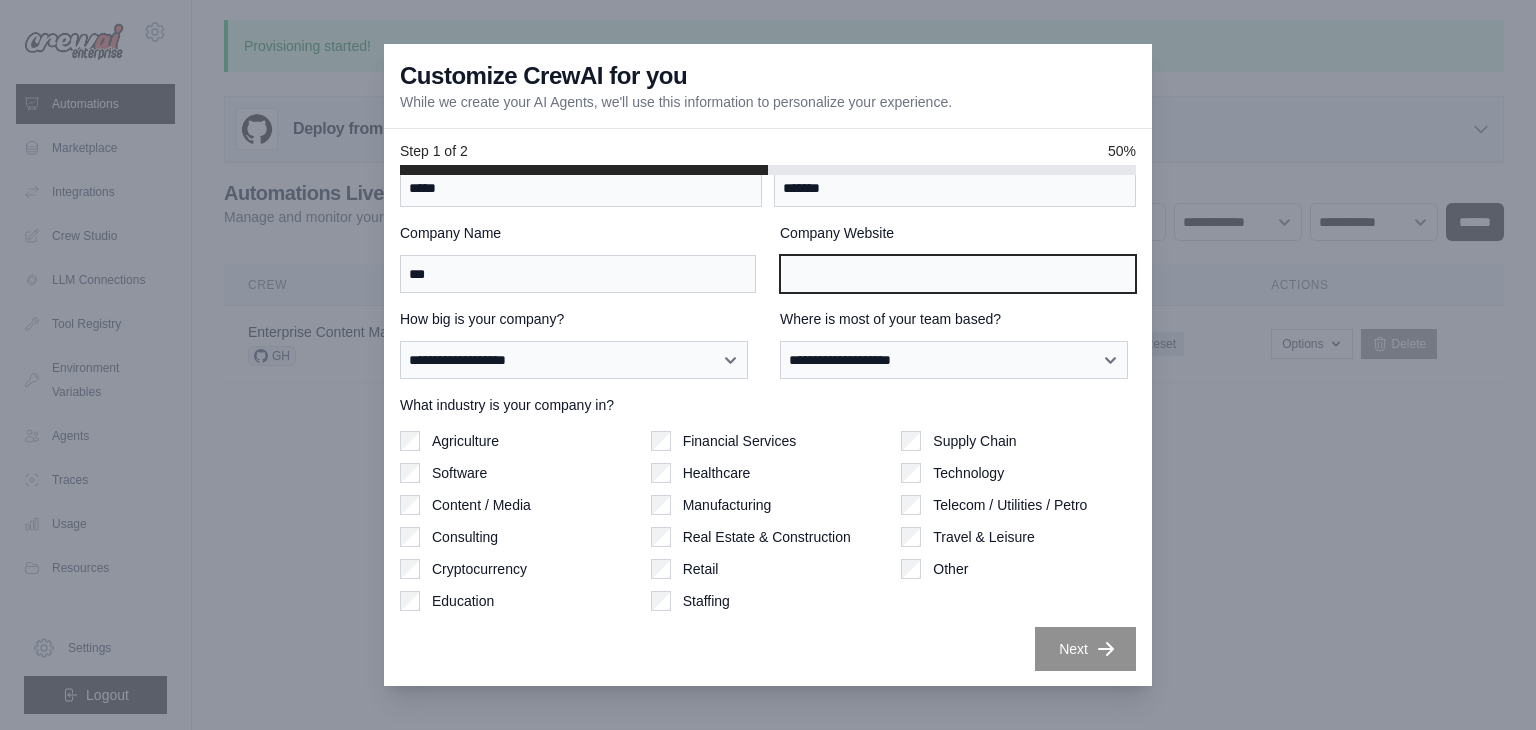click on "Company Website" at bounding box center (958, 274) 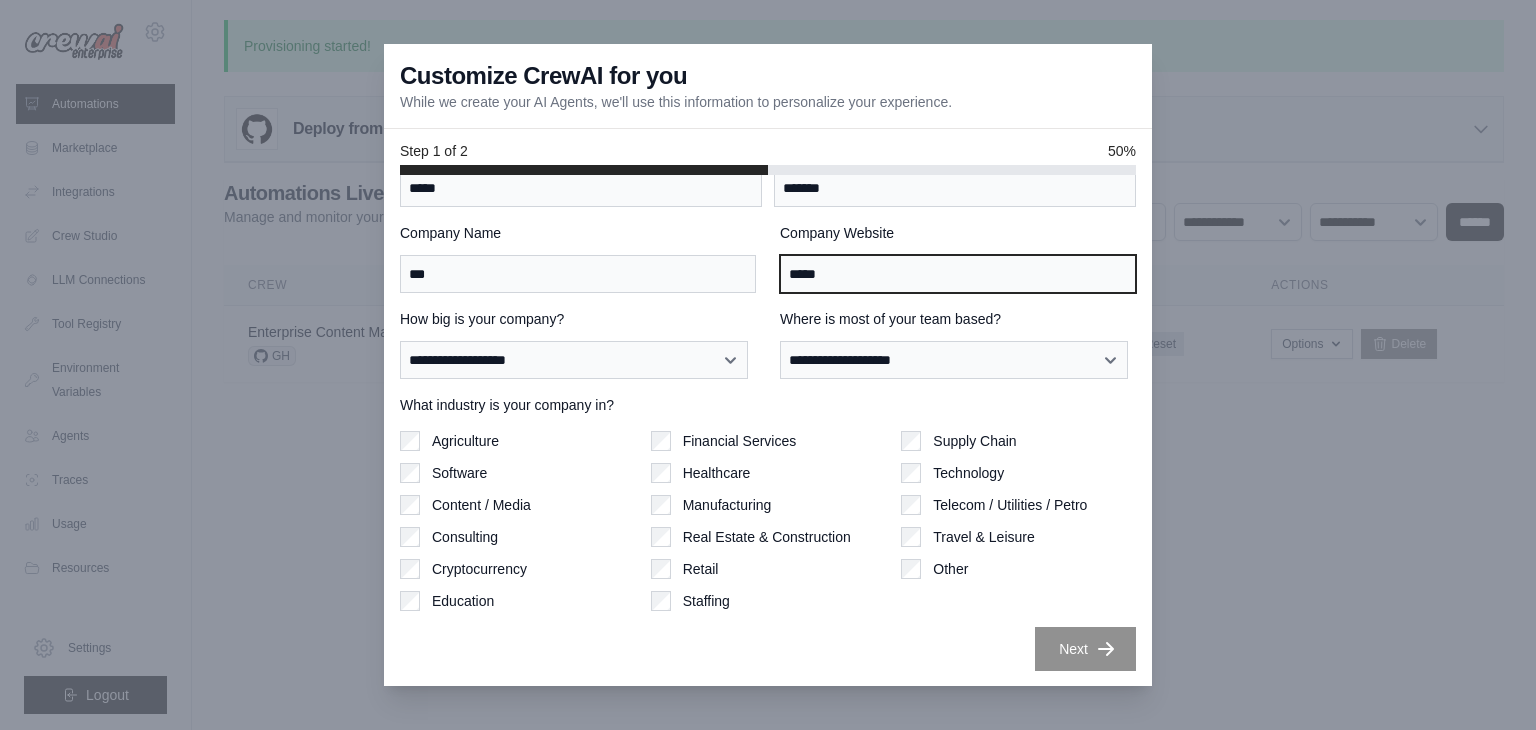 type on "****" 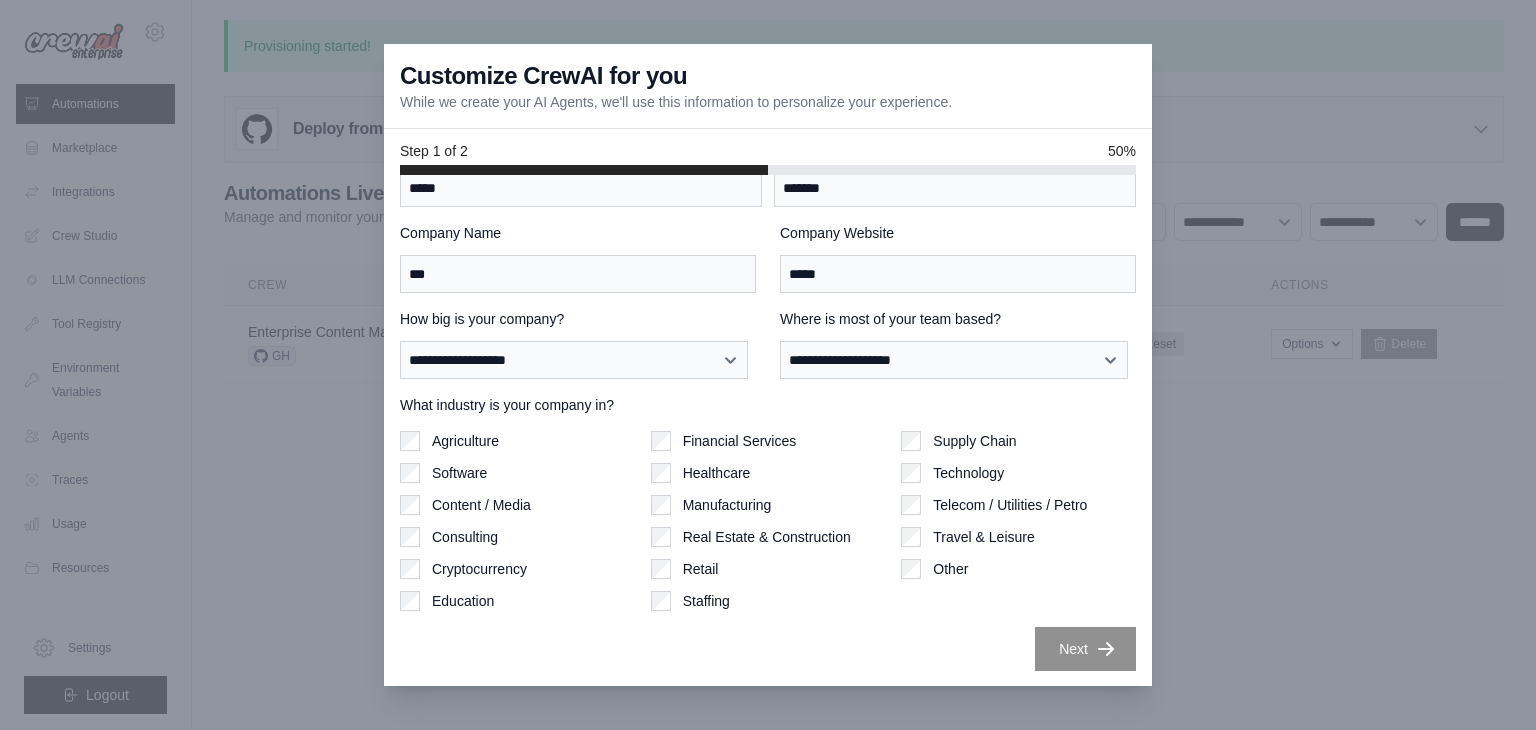 click on "**********" at bounding box center (578, 344) 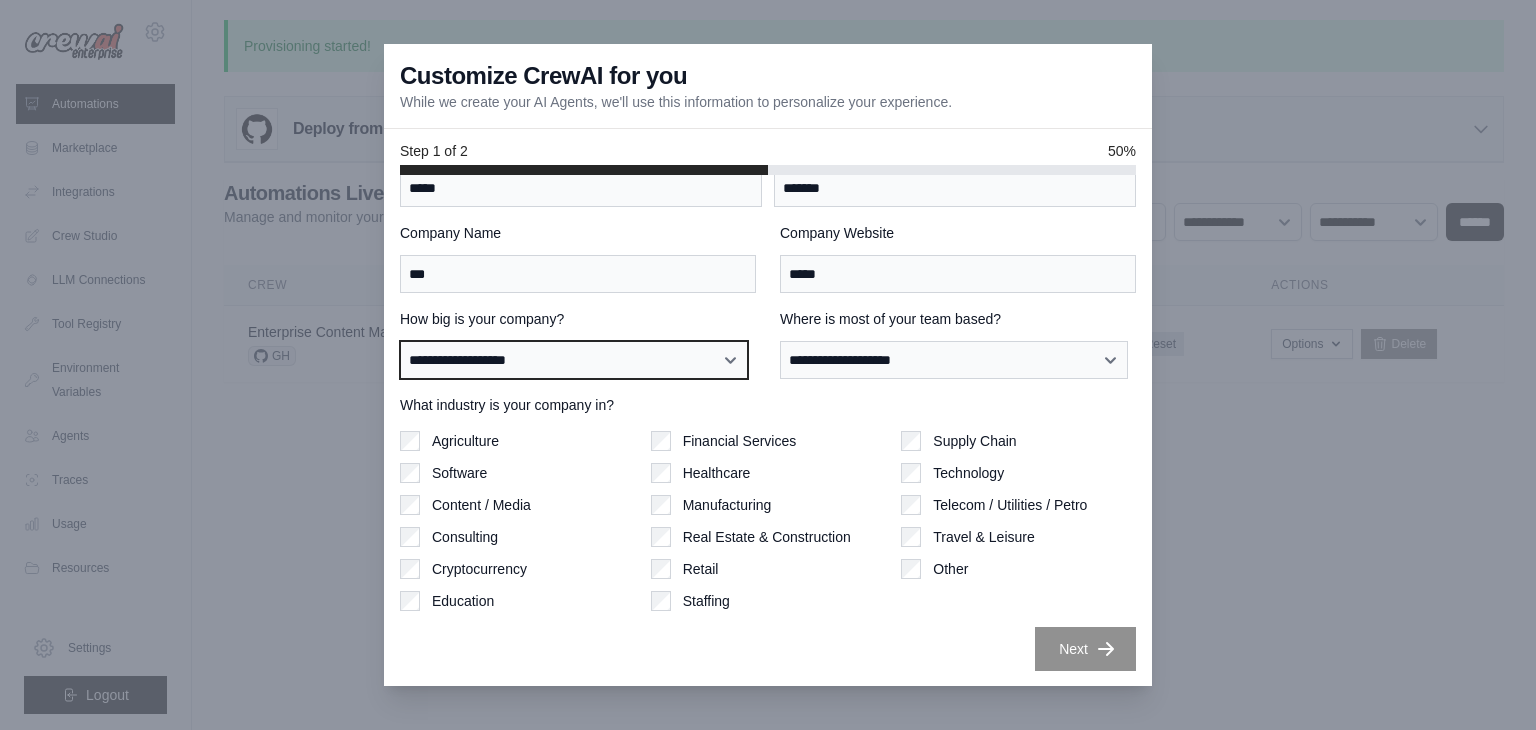 click on "**********" at bounding box center (574, 360) 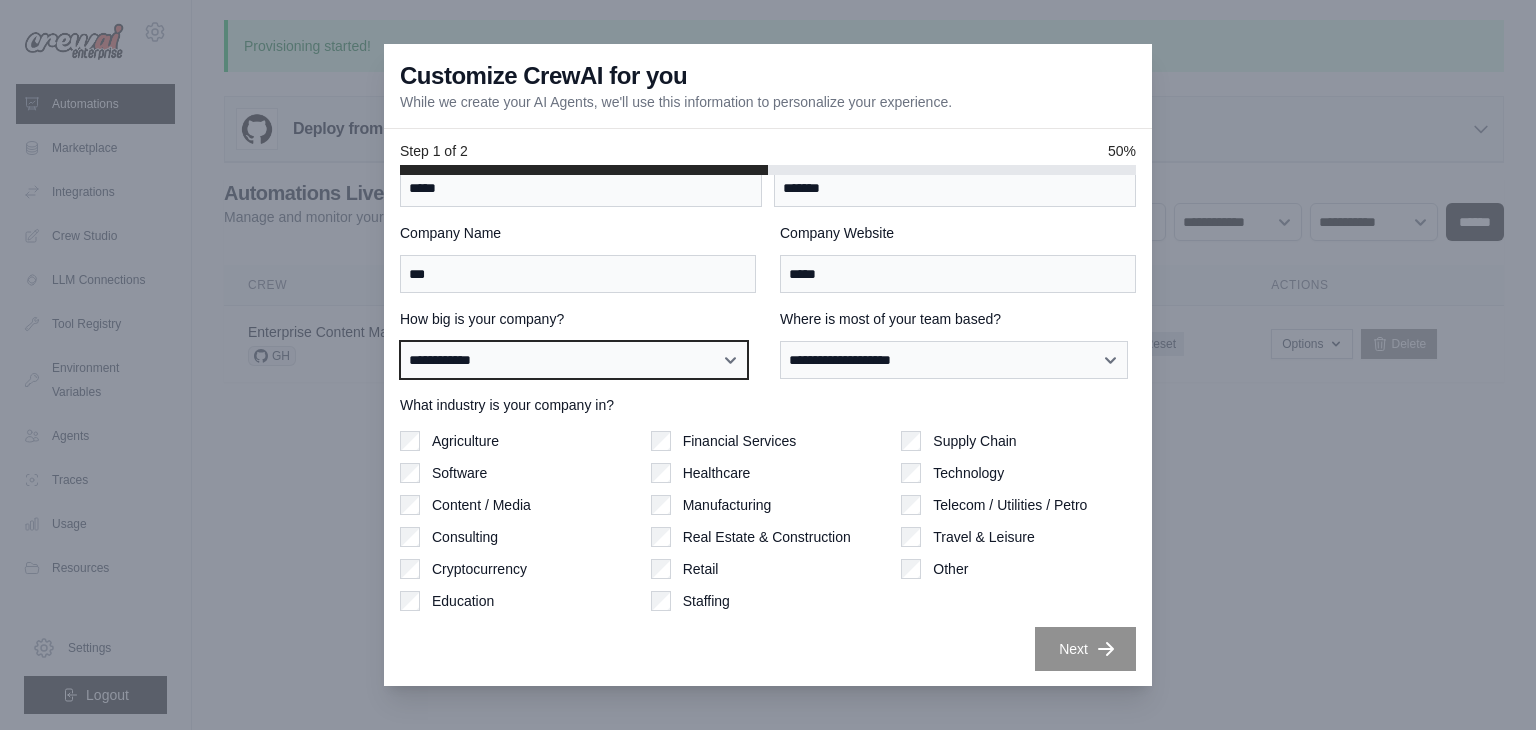 click on "**********" at bounding box center (574, 360) 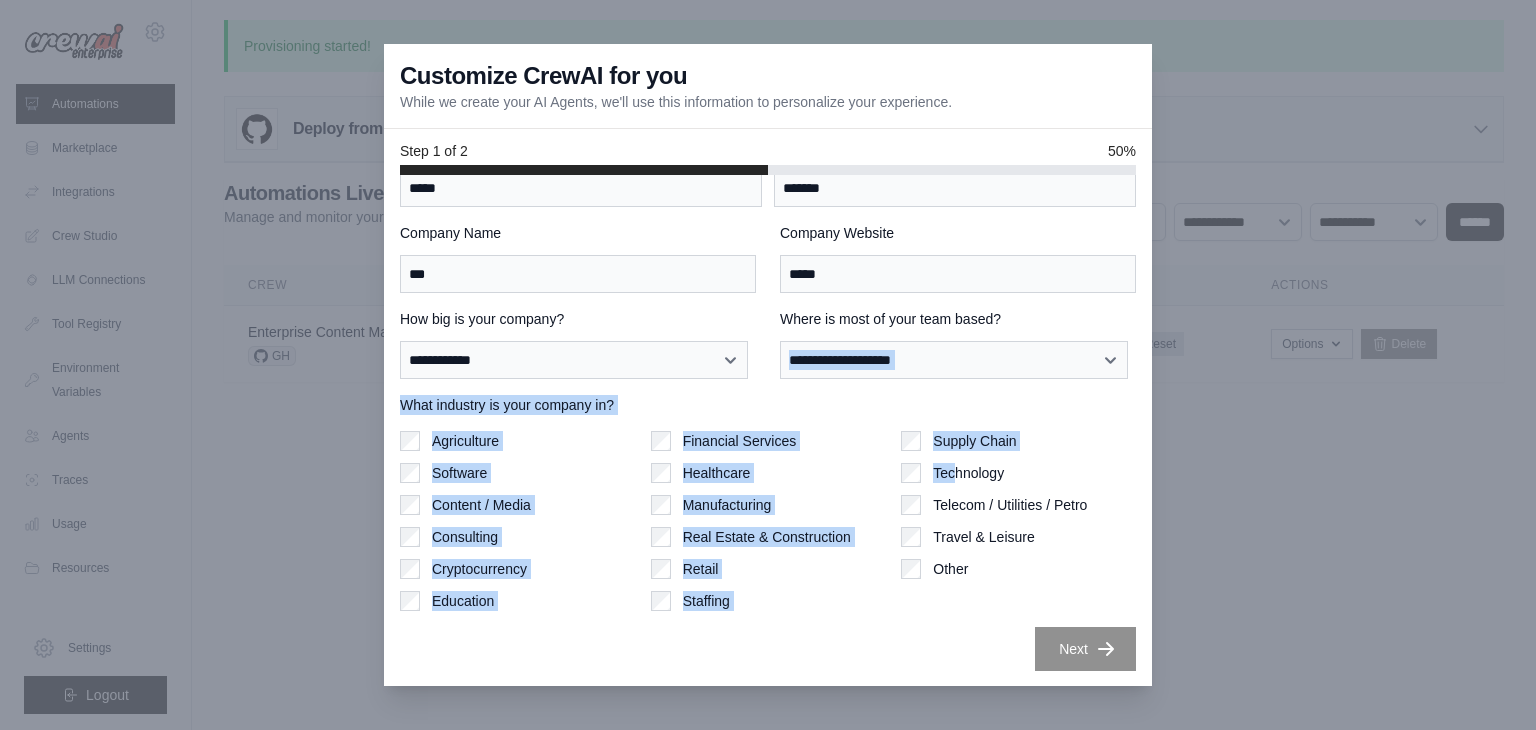 drag, startPoint x: 946, startPoint y: 469, endPoint x: 988, endPoint y: 349, distance: 127.13772 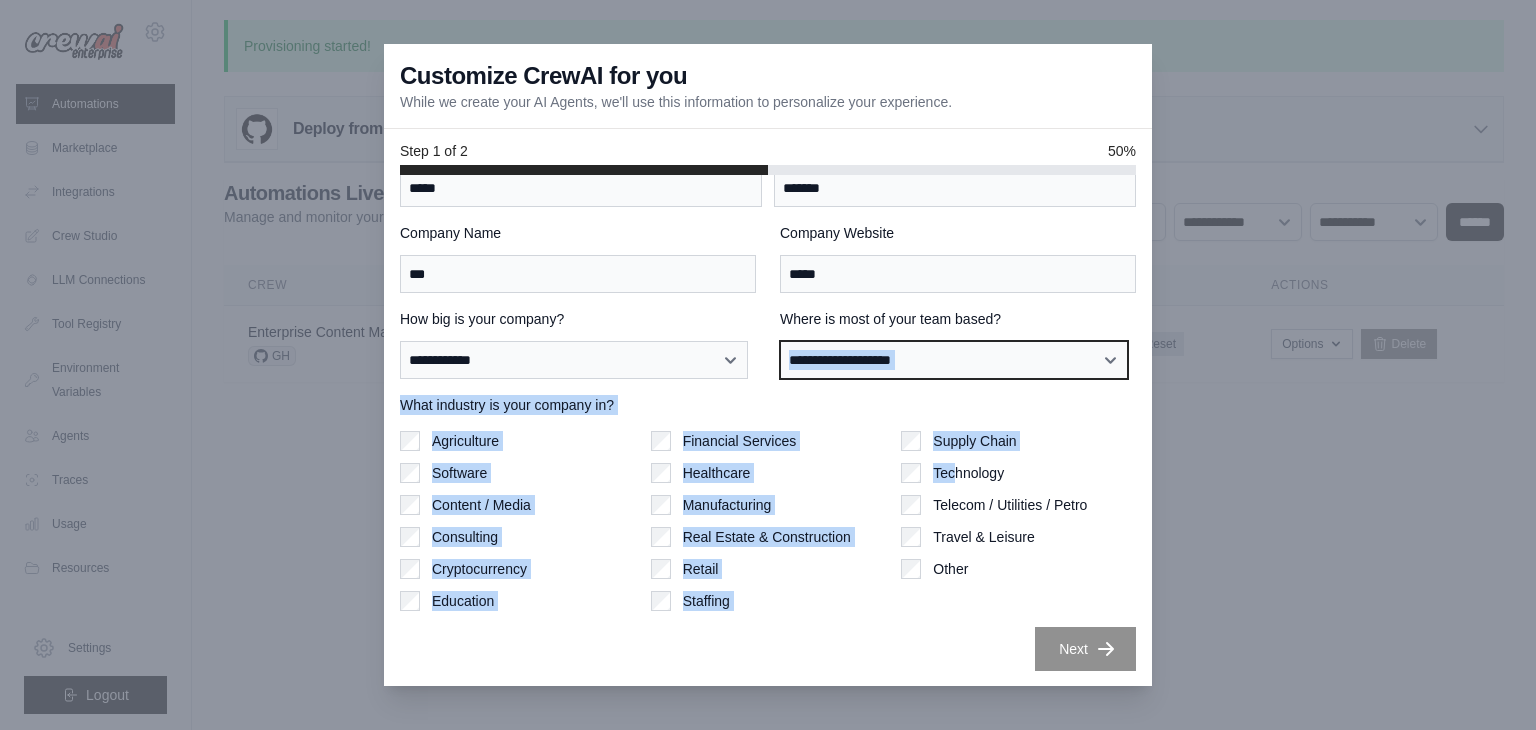 click on "**********" at bounding box center [954, 360] 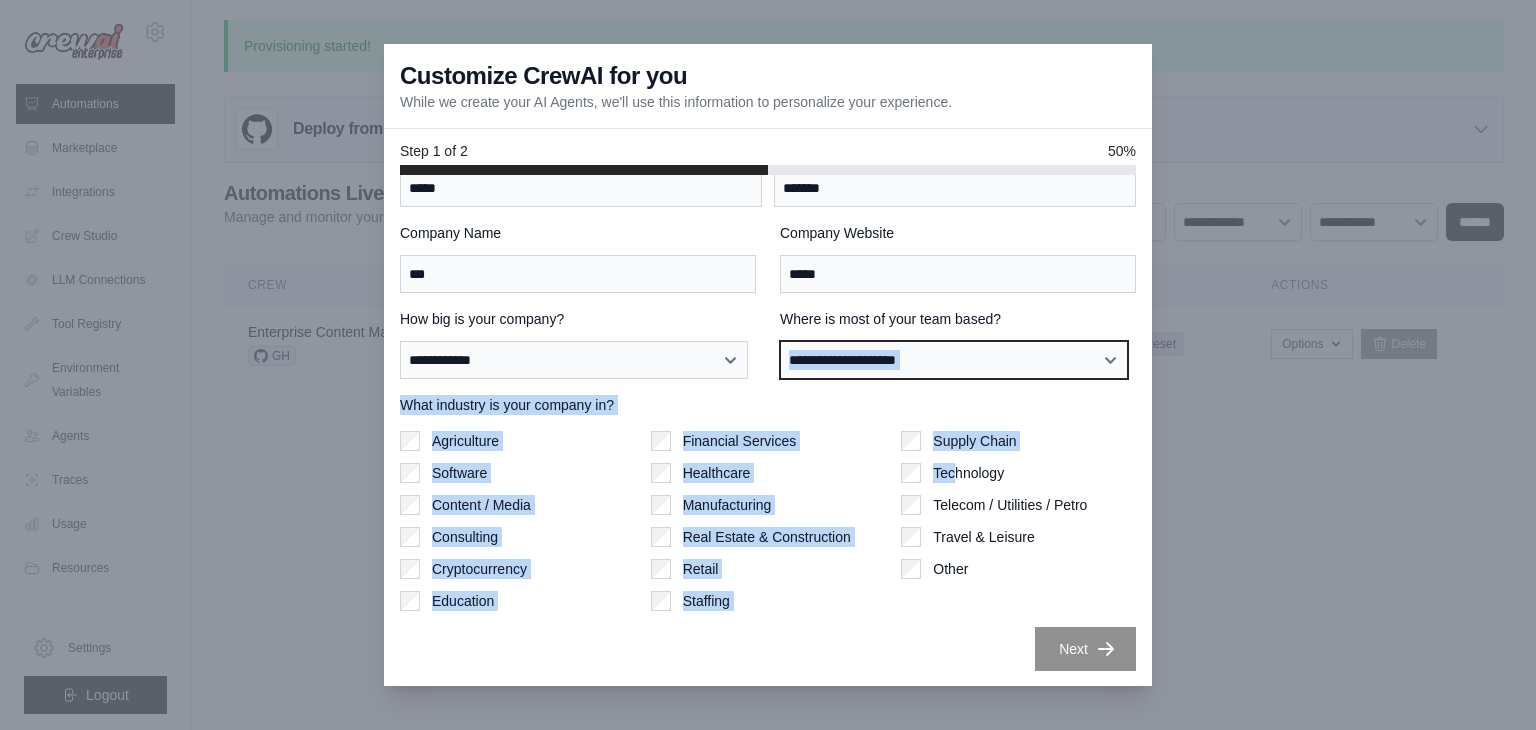 click on "**********" at bounding box center [954, 360] 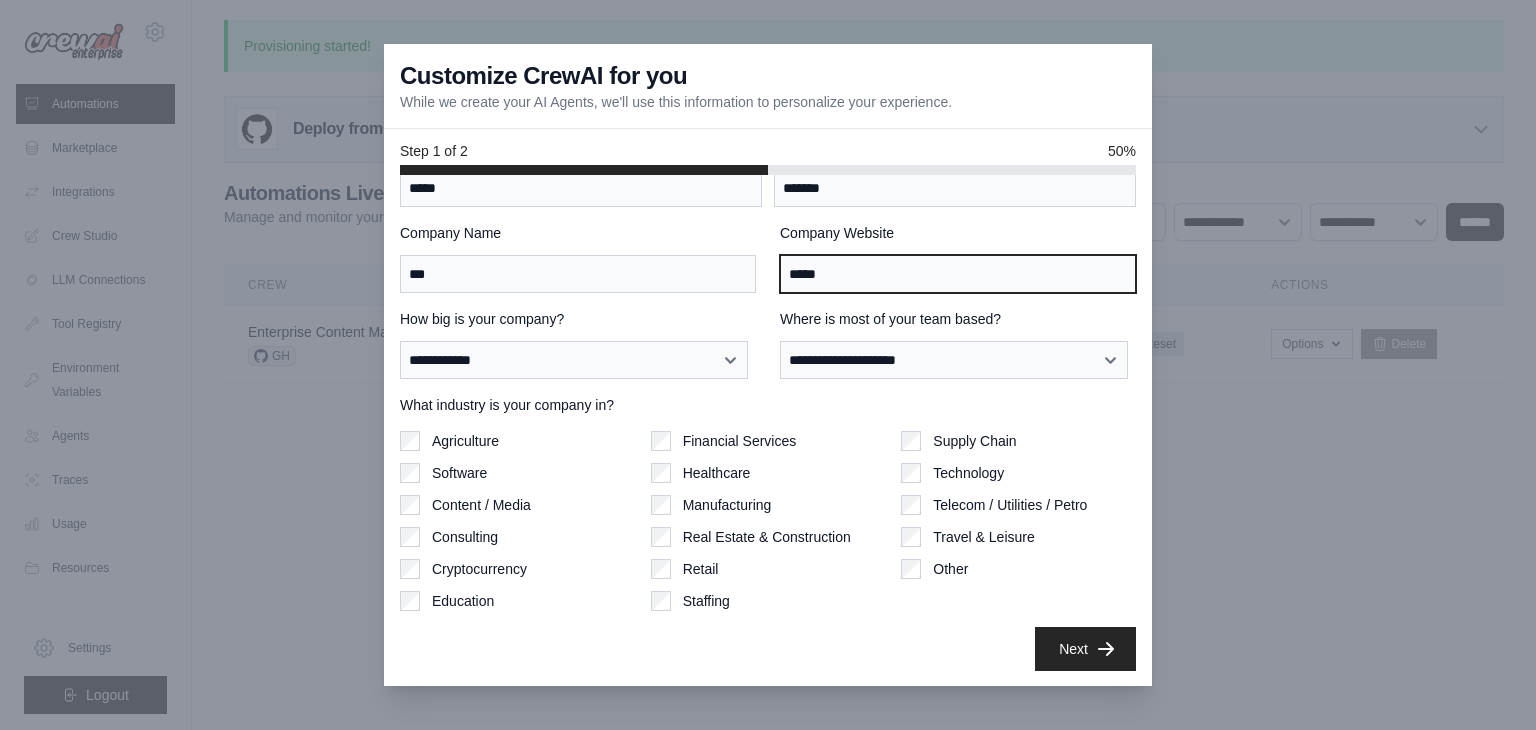 click on "****" at bounding box center (958, 274) 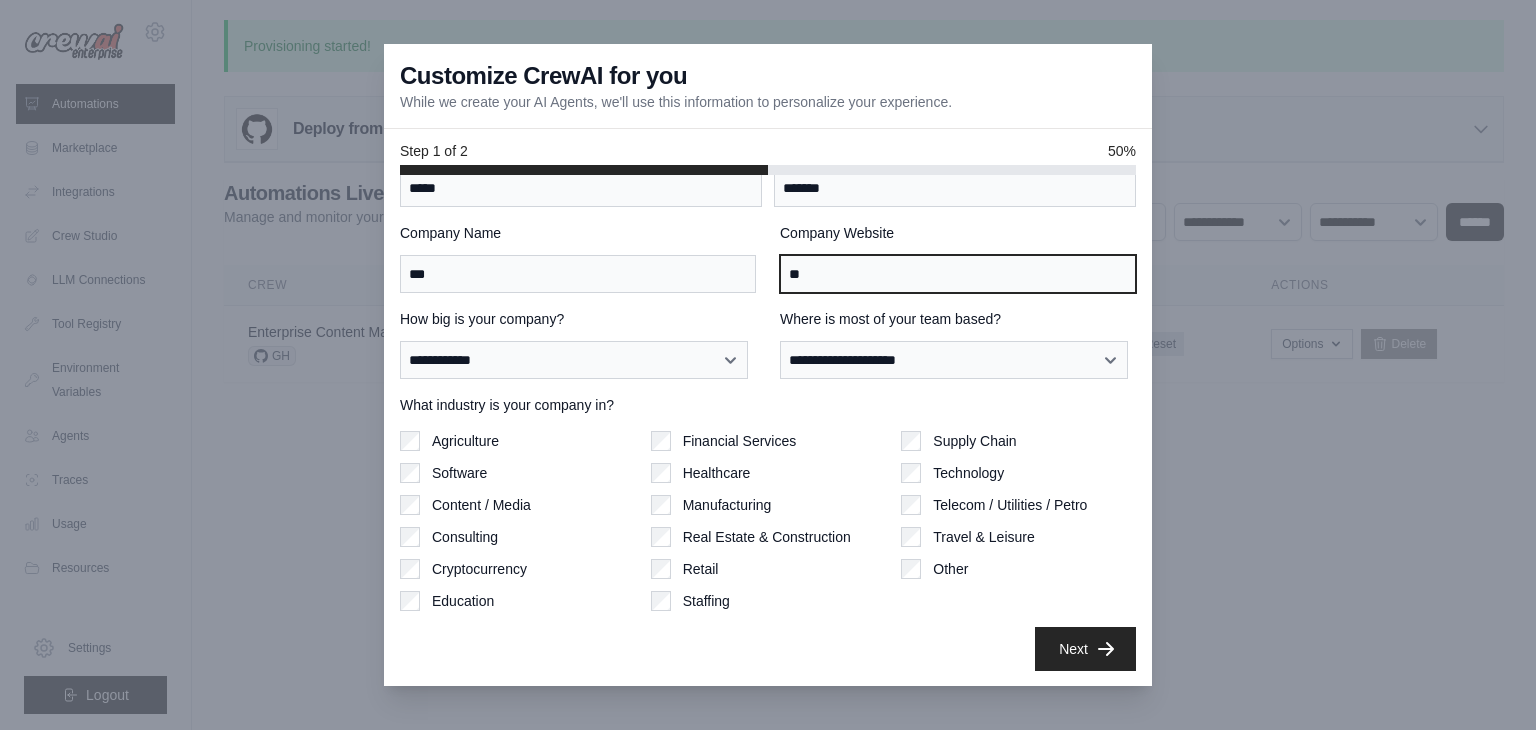 type on "*" 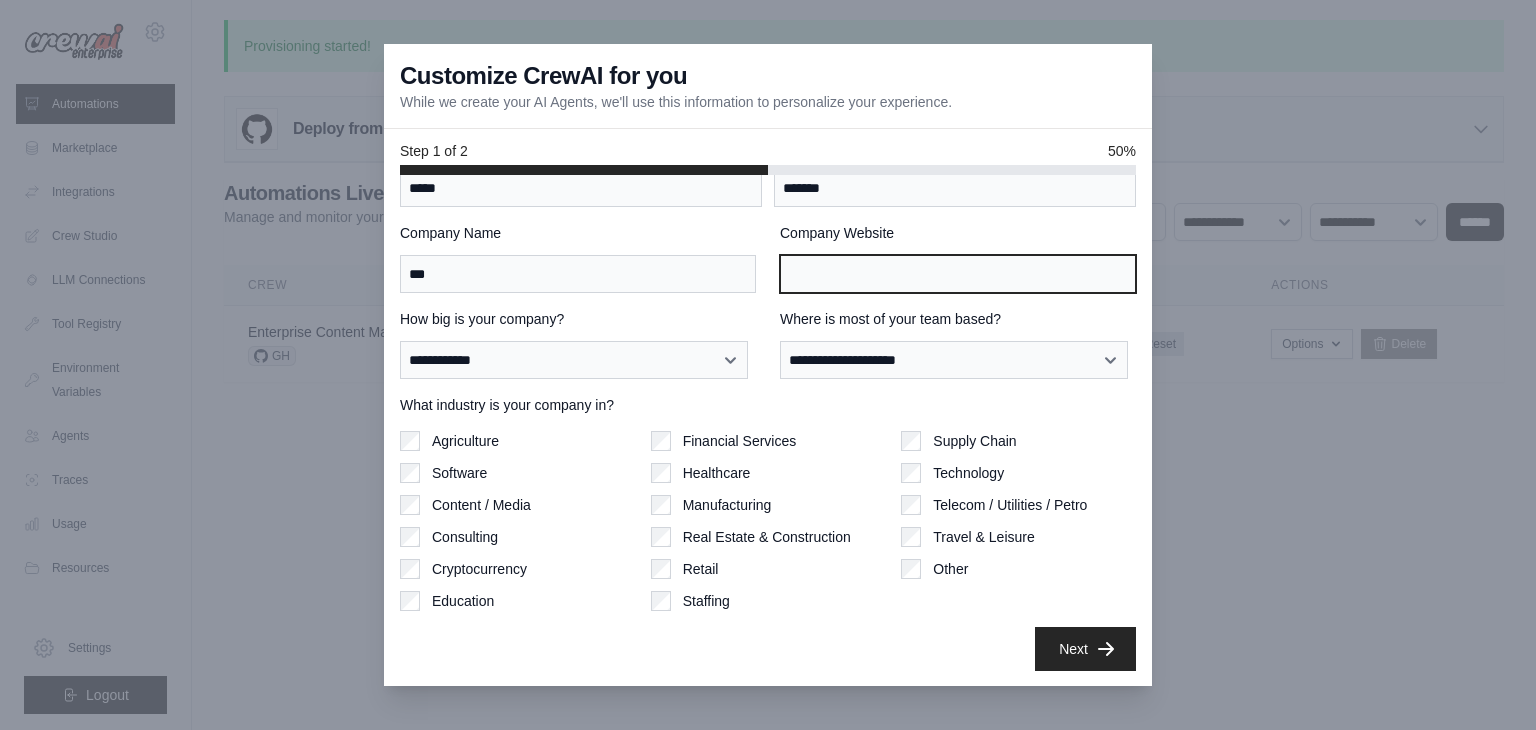 type 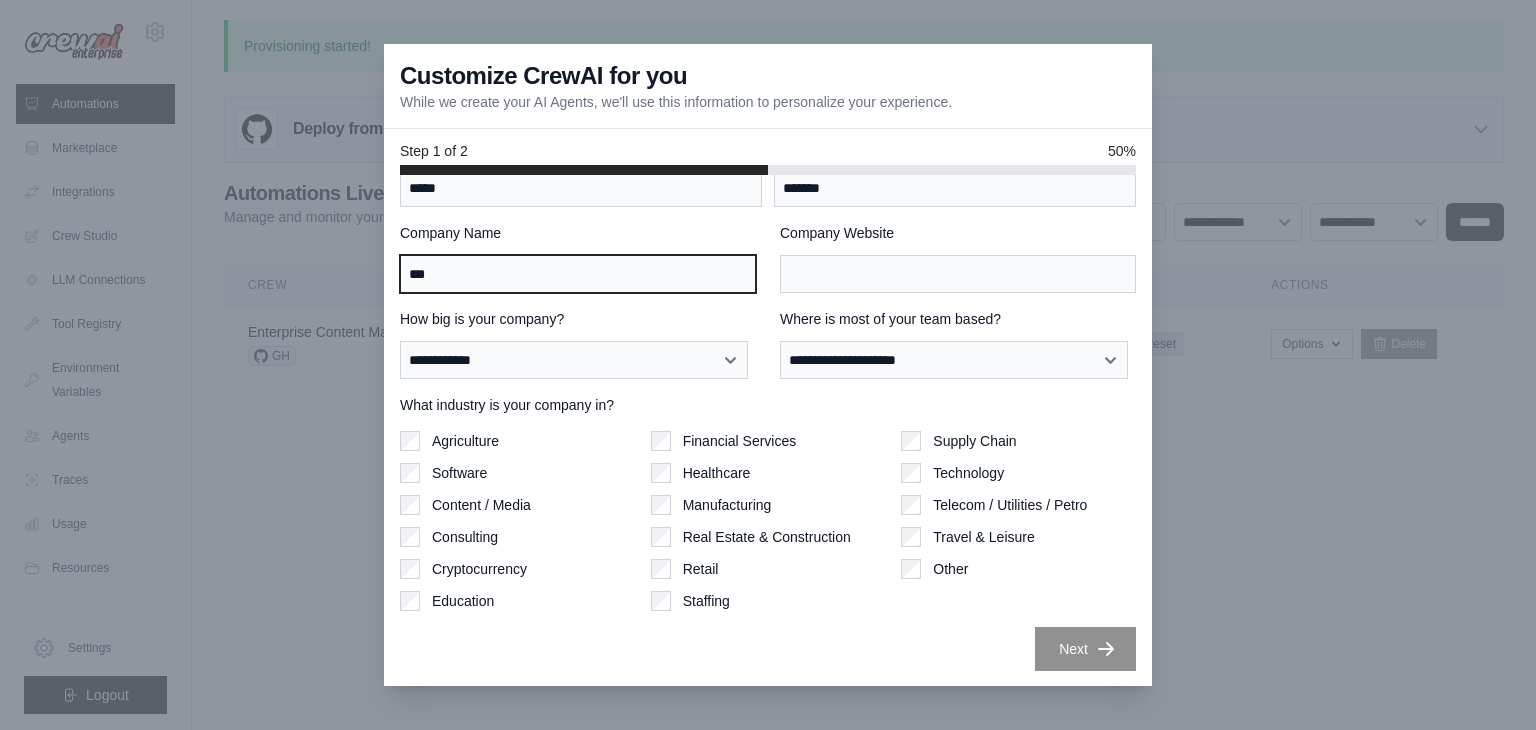 click on "***" at bounding box center [578, 274] 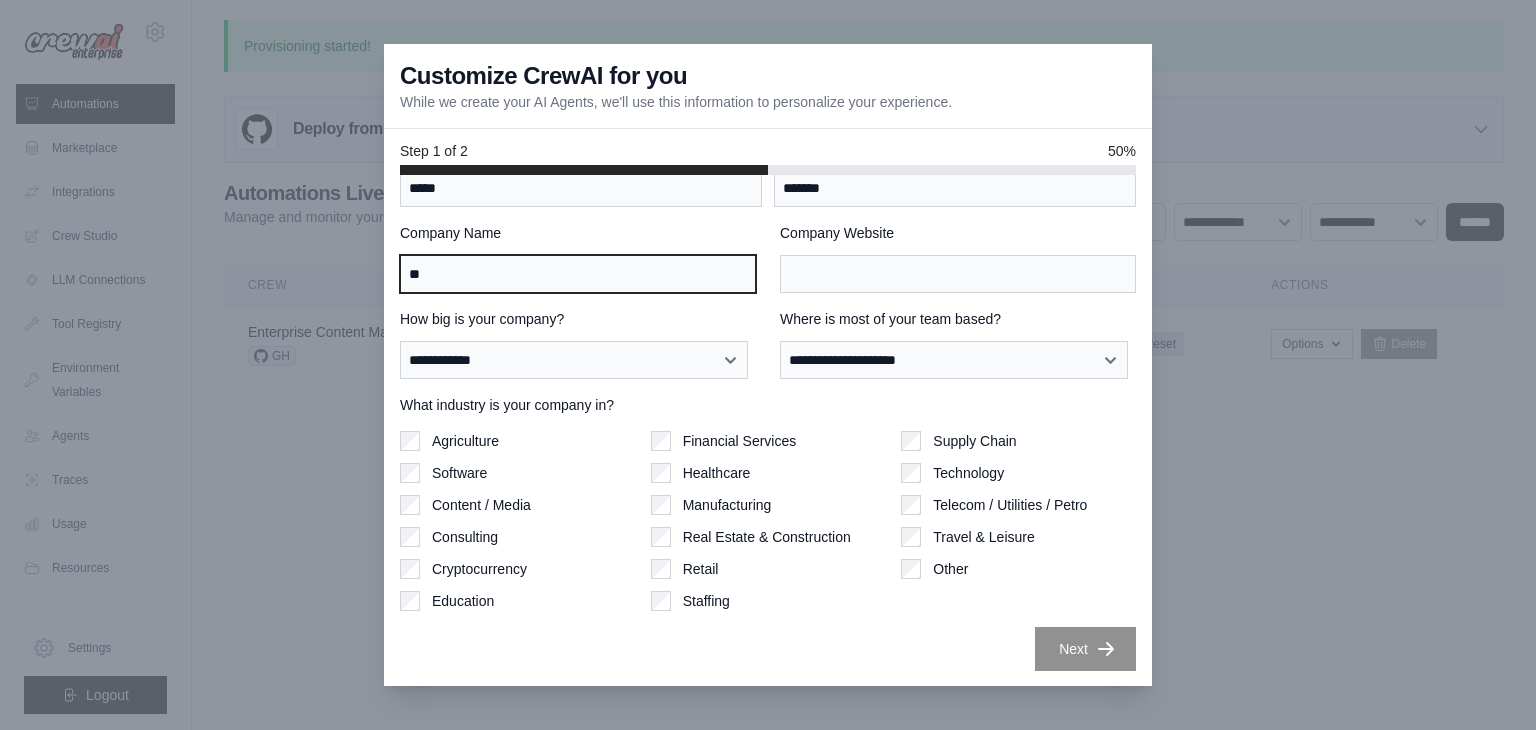 type on "*" 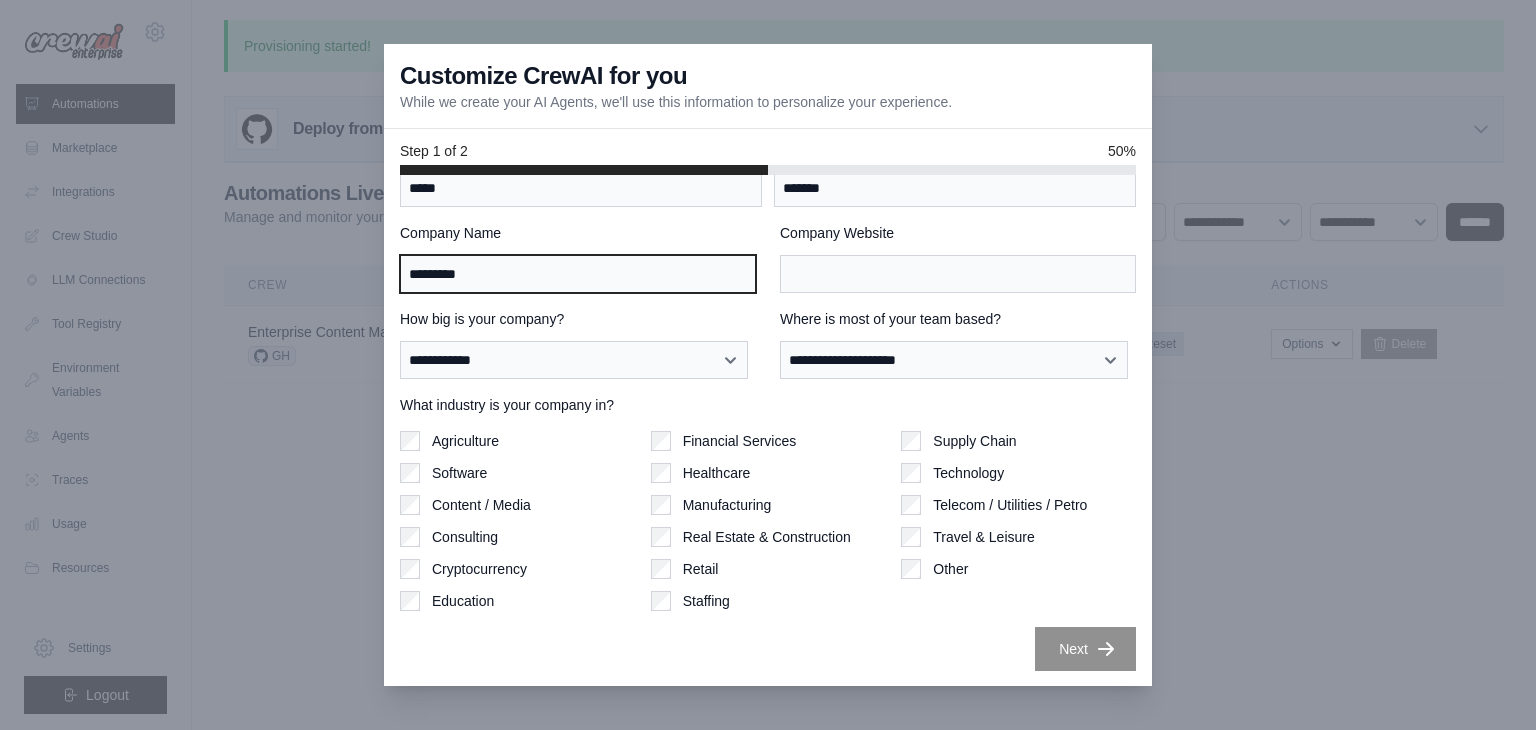 type on "*********" 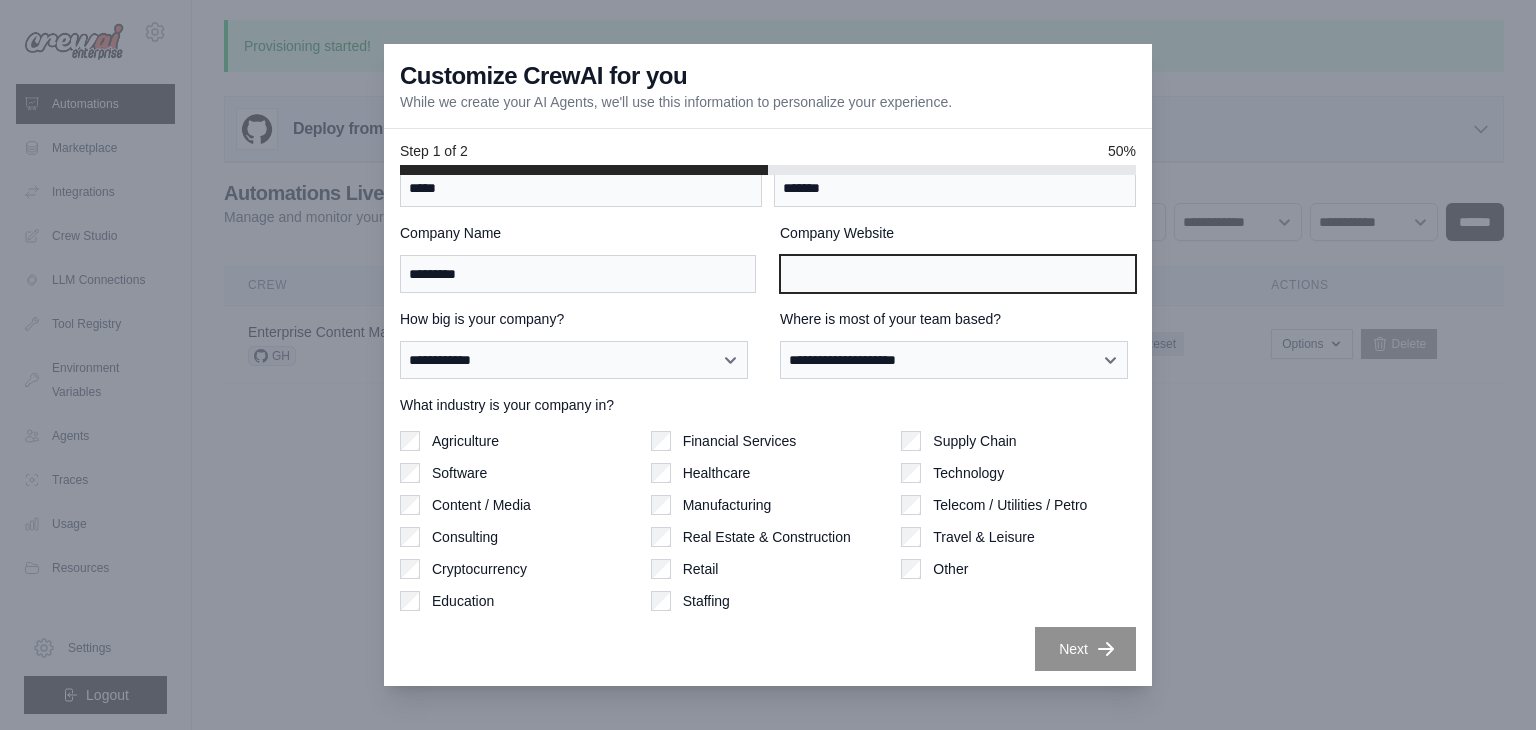 click on "Company Website" at bounding box center (958, 274) 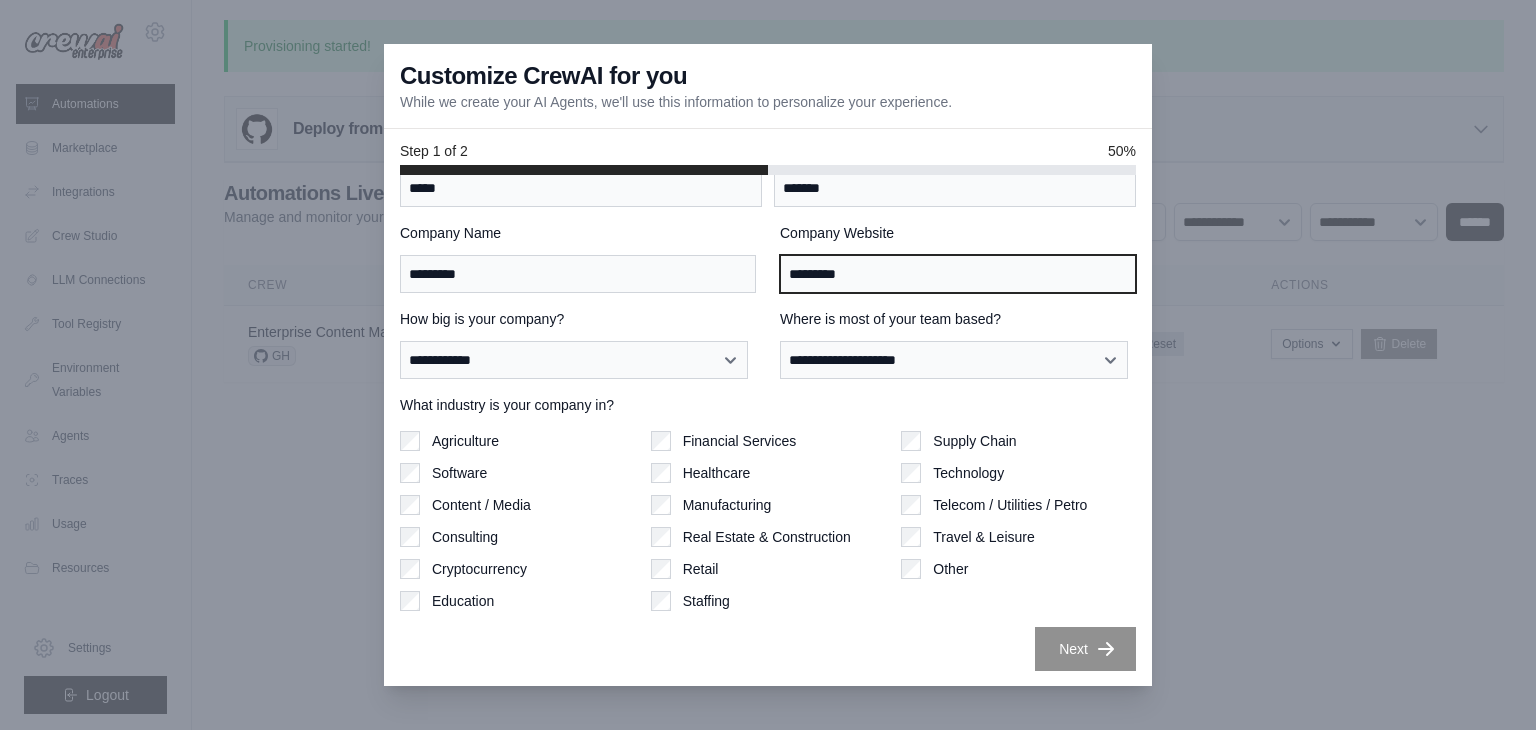 type on "*********" 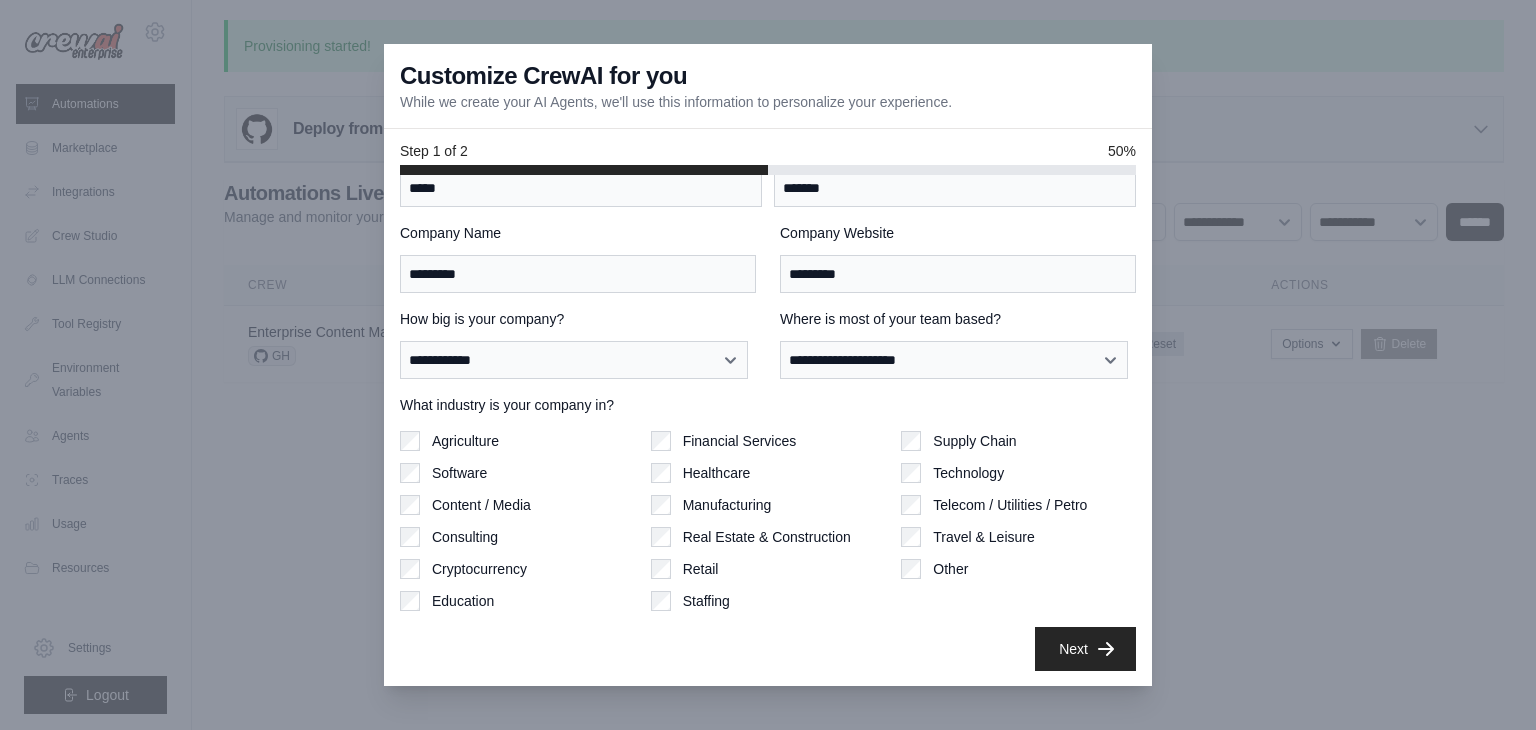 click on "What industry is your company in?" at bounding box center (768, 405) 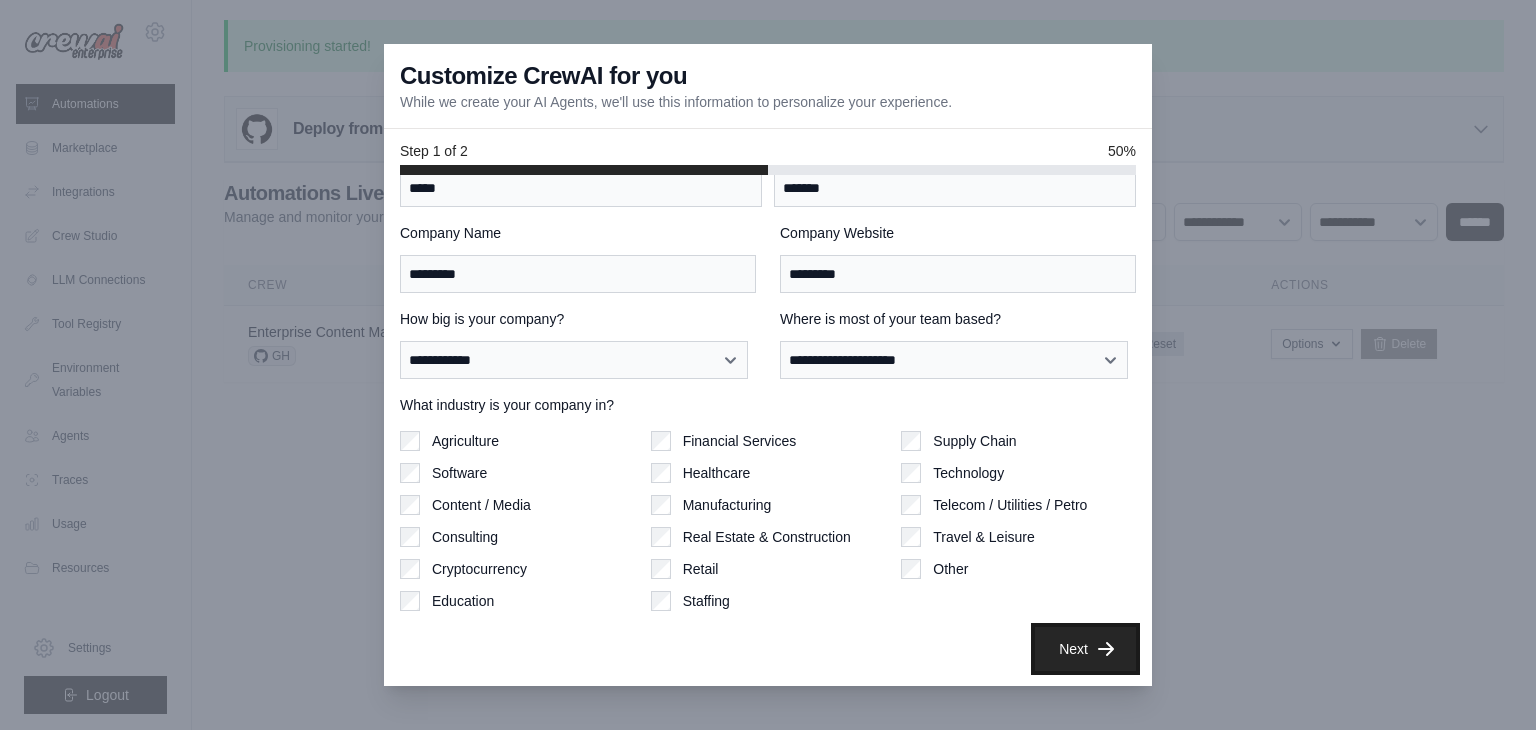 click on "Next" at bounding box center (1085, 649) 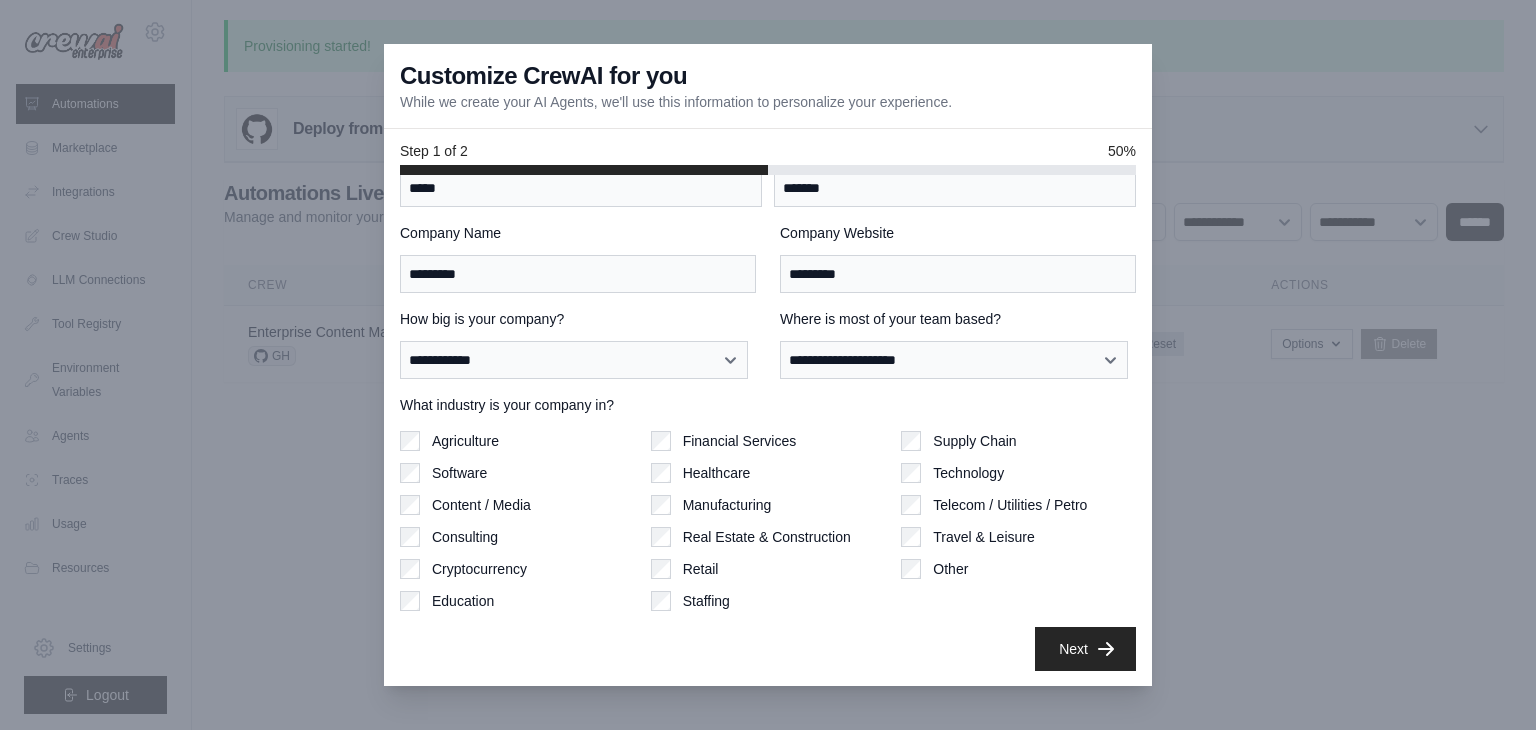 scroll, scrollTop: 0, scrollLeft: 0, axis: both 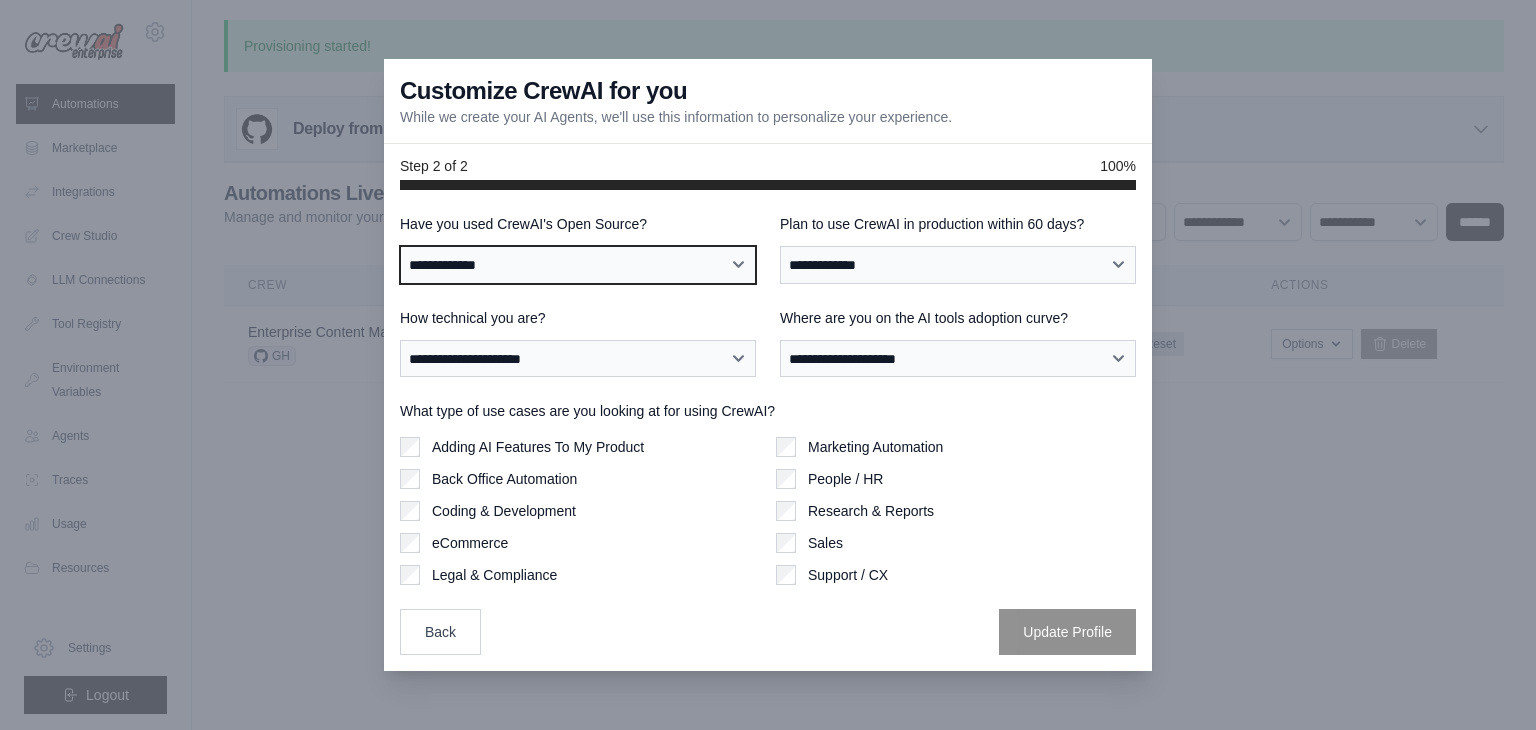 click on "**********" at bounding box center (578, 265) 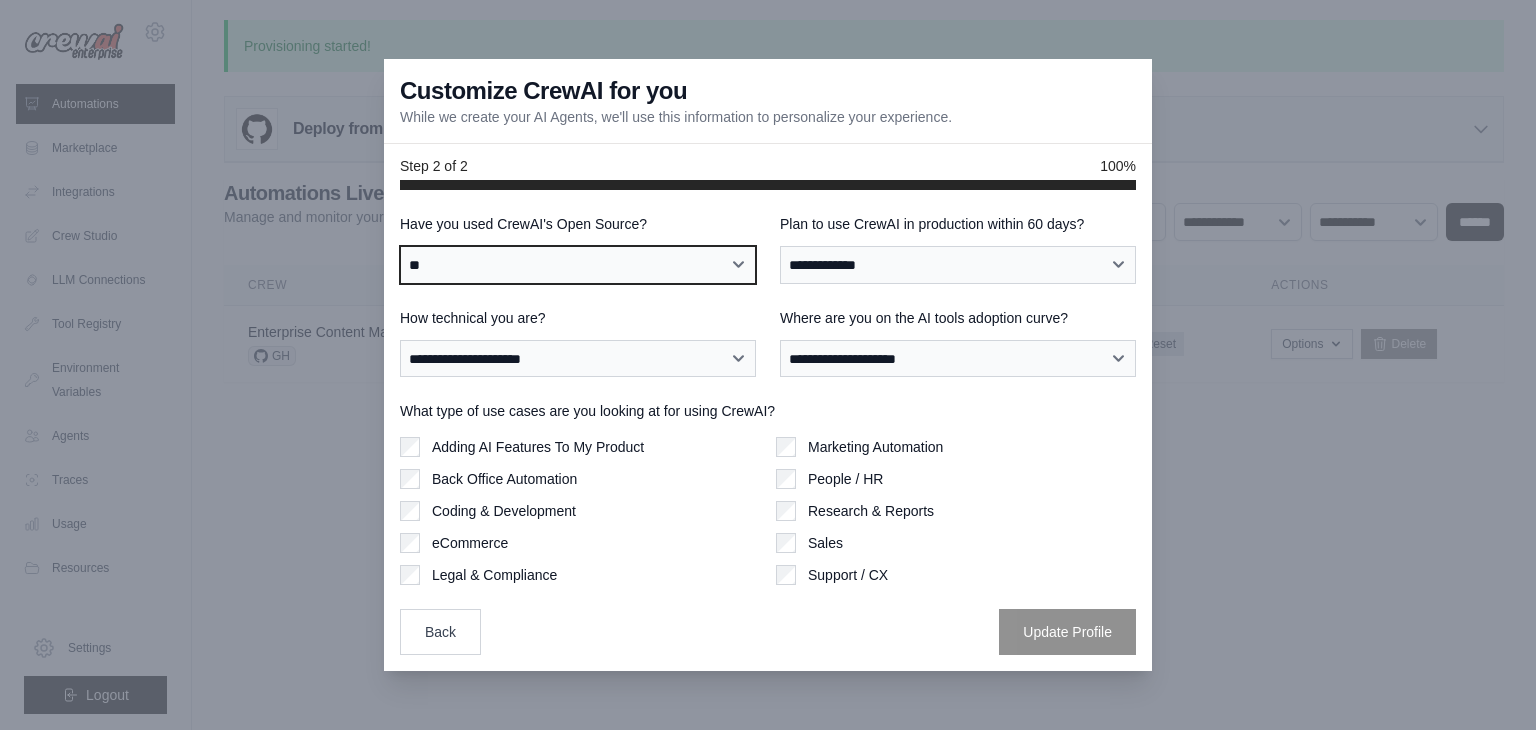 click on "**********" at bounding box center [578, 265] 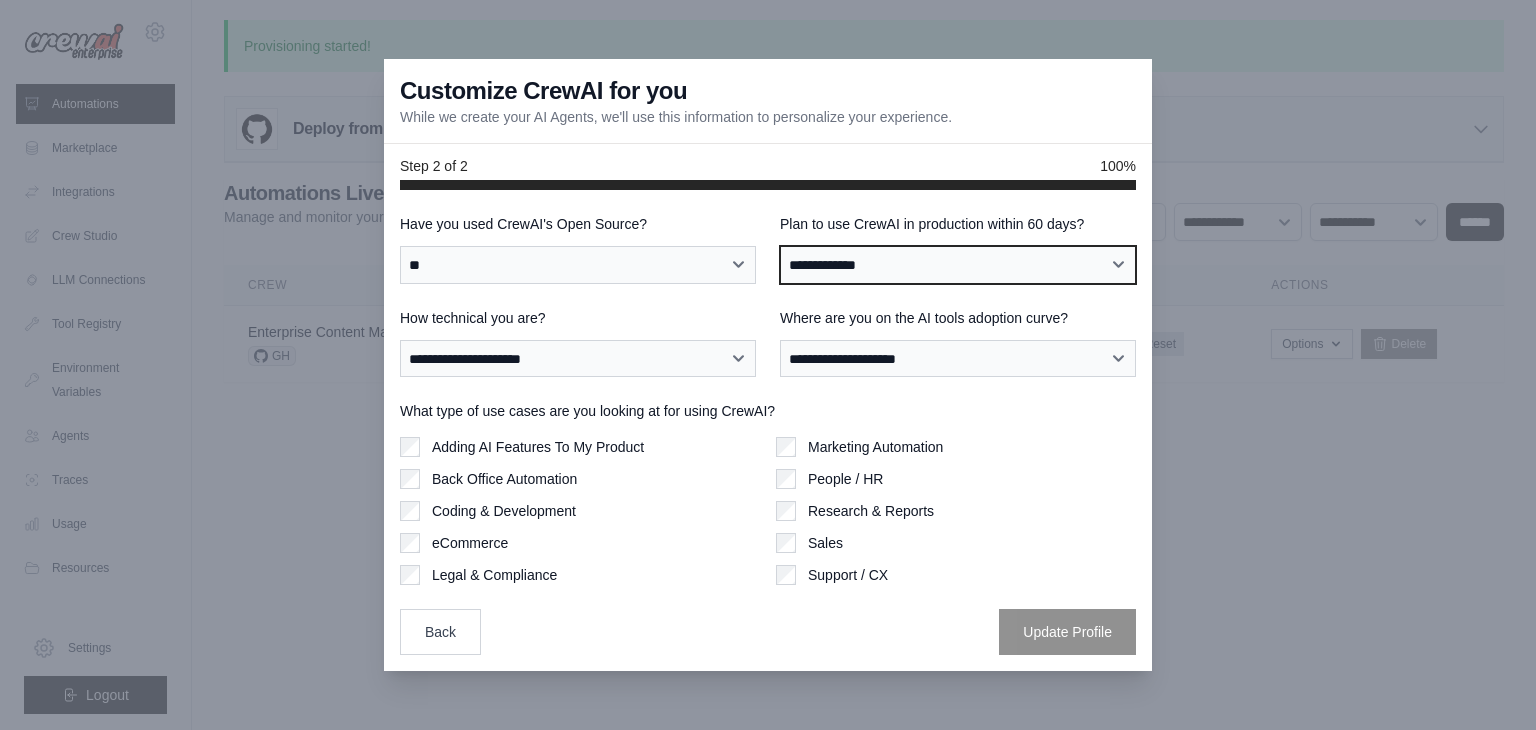 click on "**********" at bounding box center [958, 265] 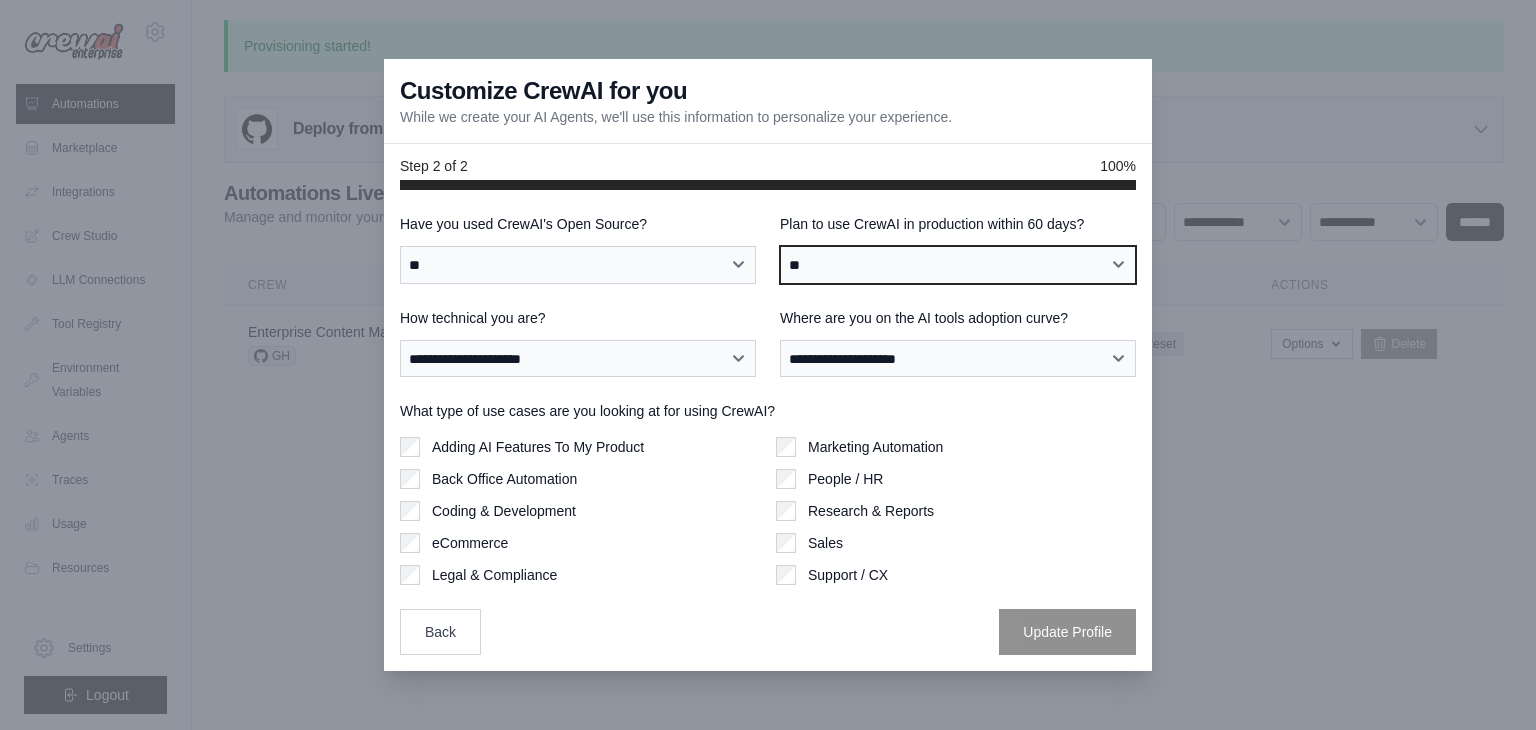 click on "**********" at bounding box center (958, 265) 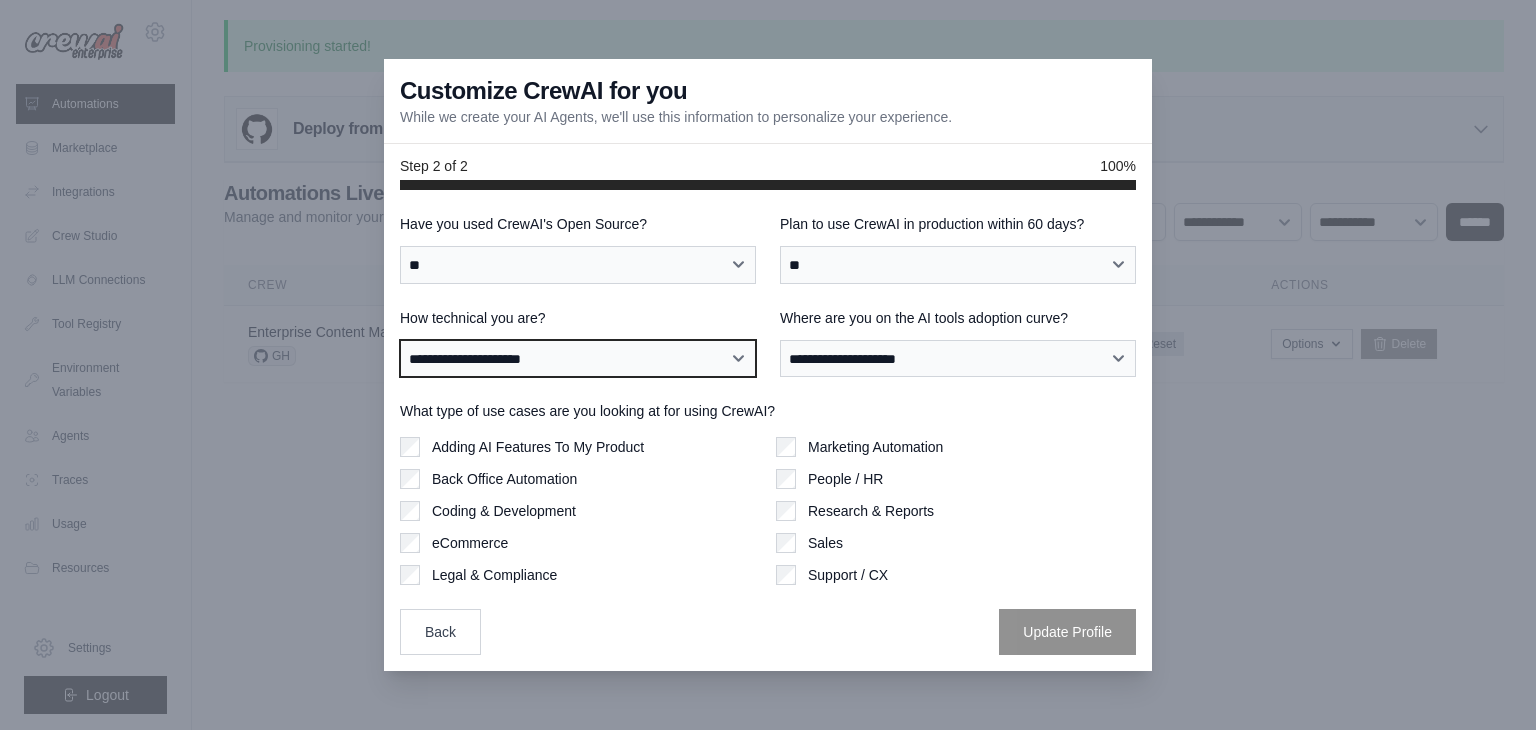 click on "**********" at bounding box center [578, 359] 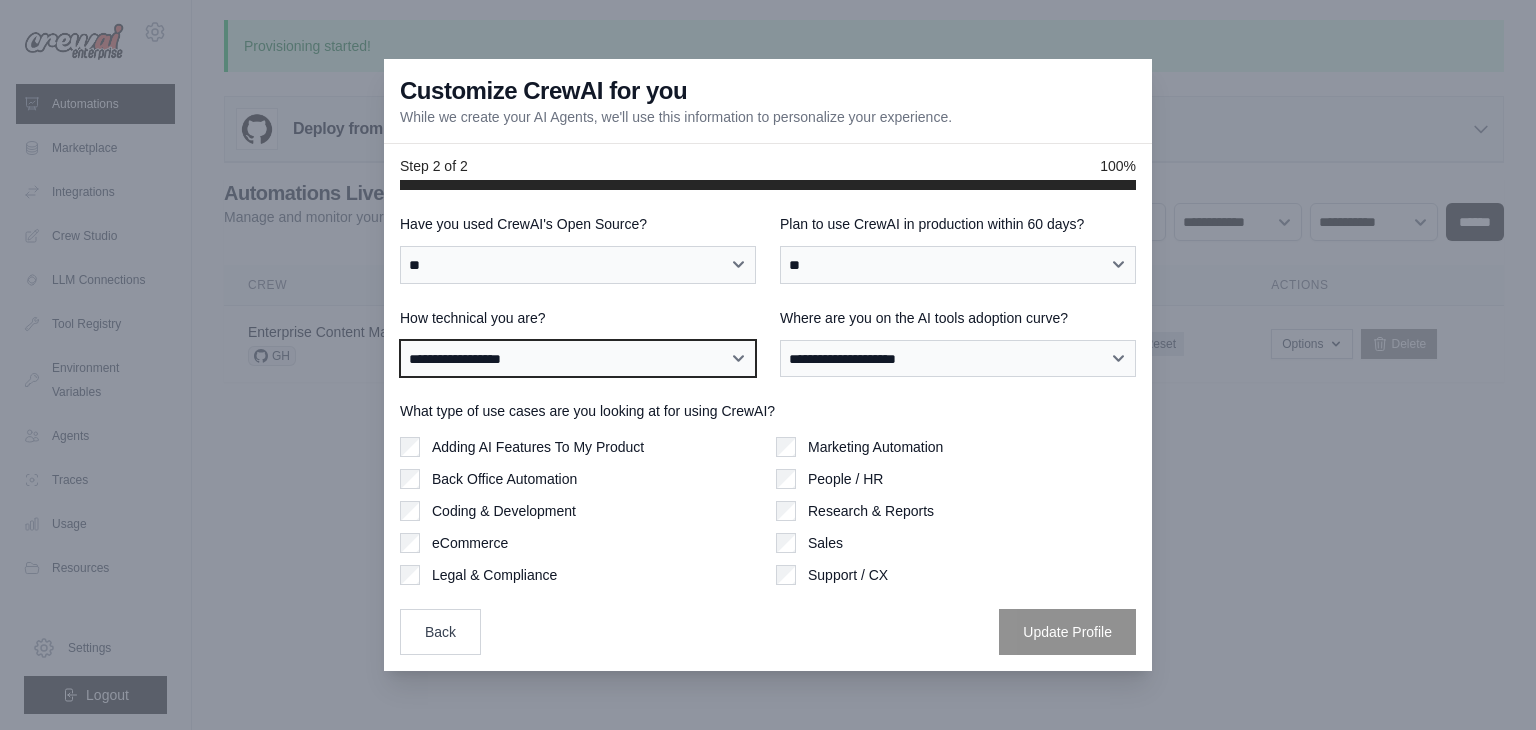 click on "**********" at bounding box center (578, 359) 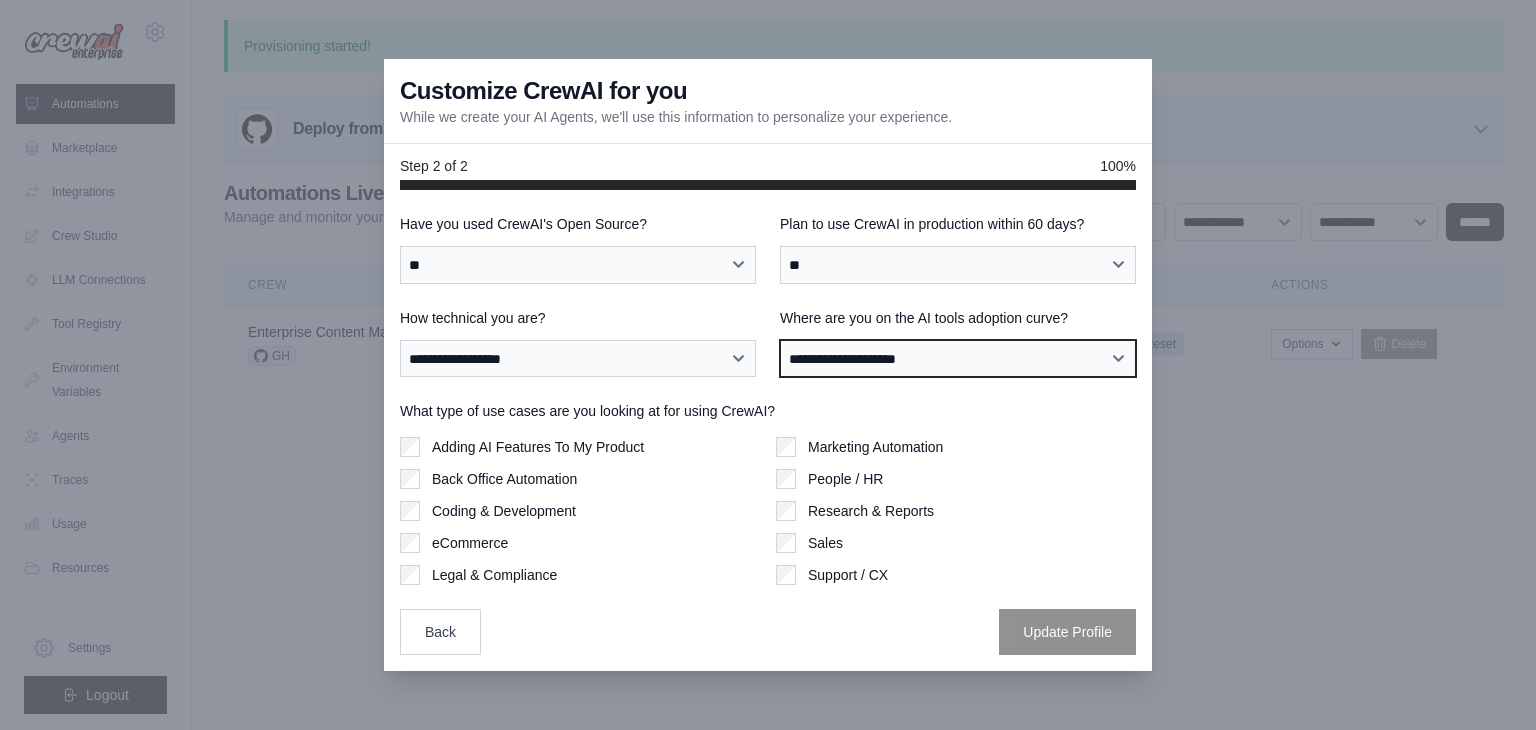 click on "**********" at bounding box center [958, 359] 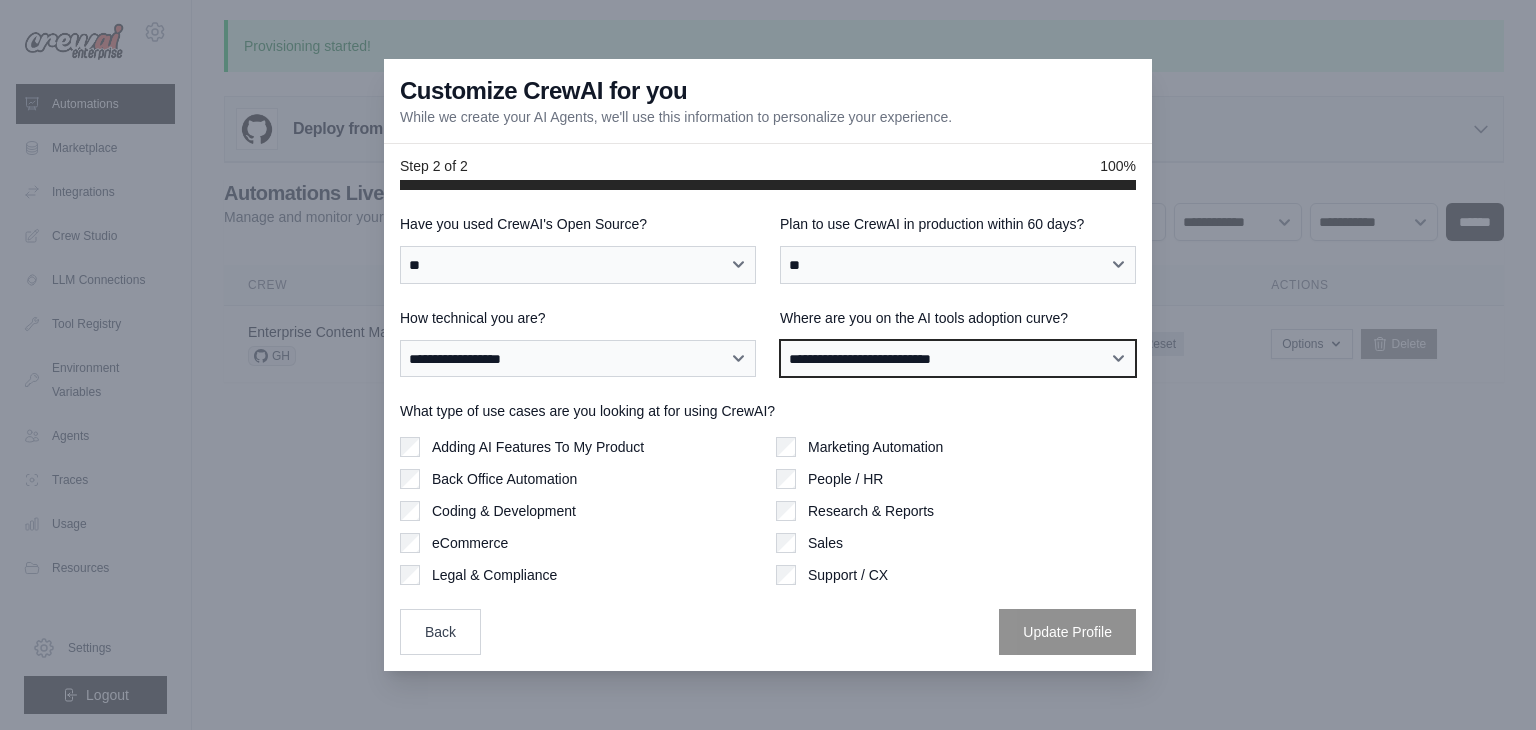 click on "**********" at bounding box center [958, 359] 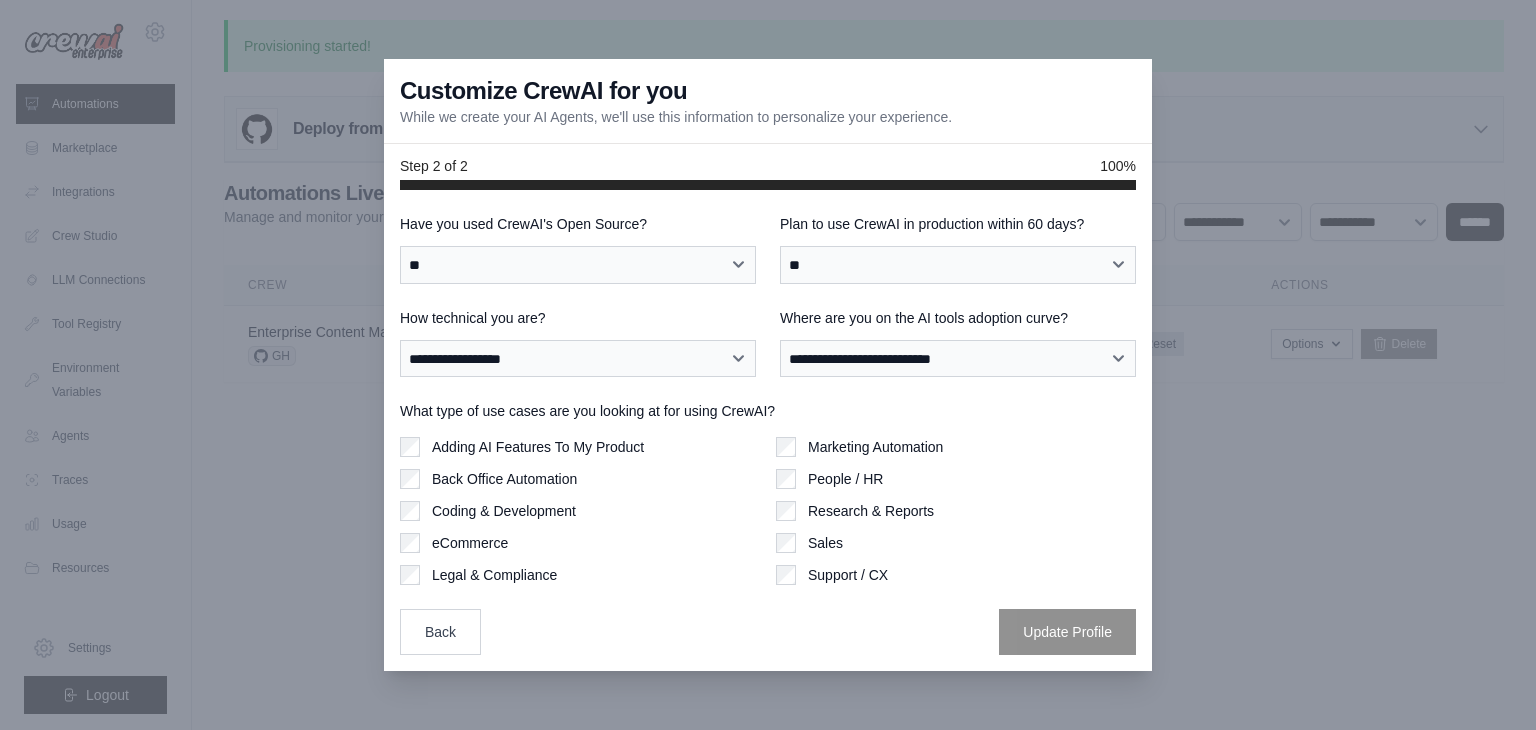 click on "Coding & Development" at bounding box center [504, 511] 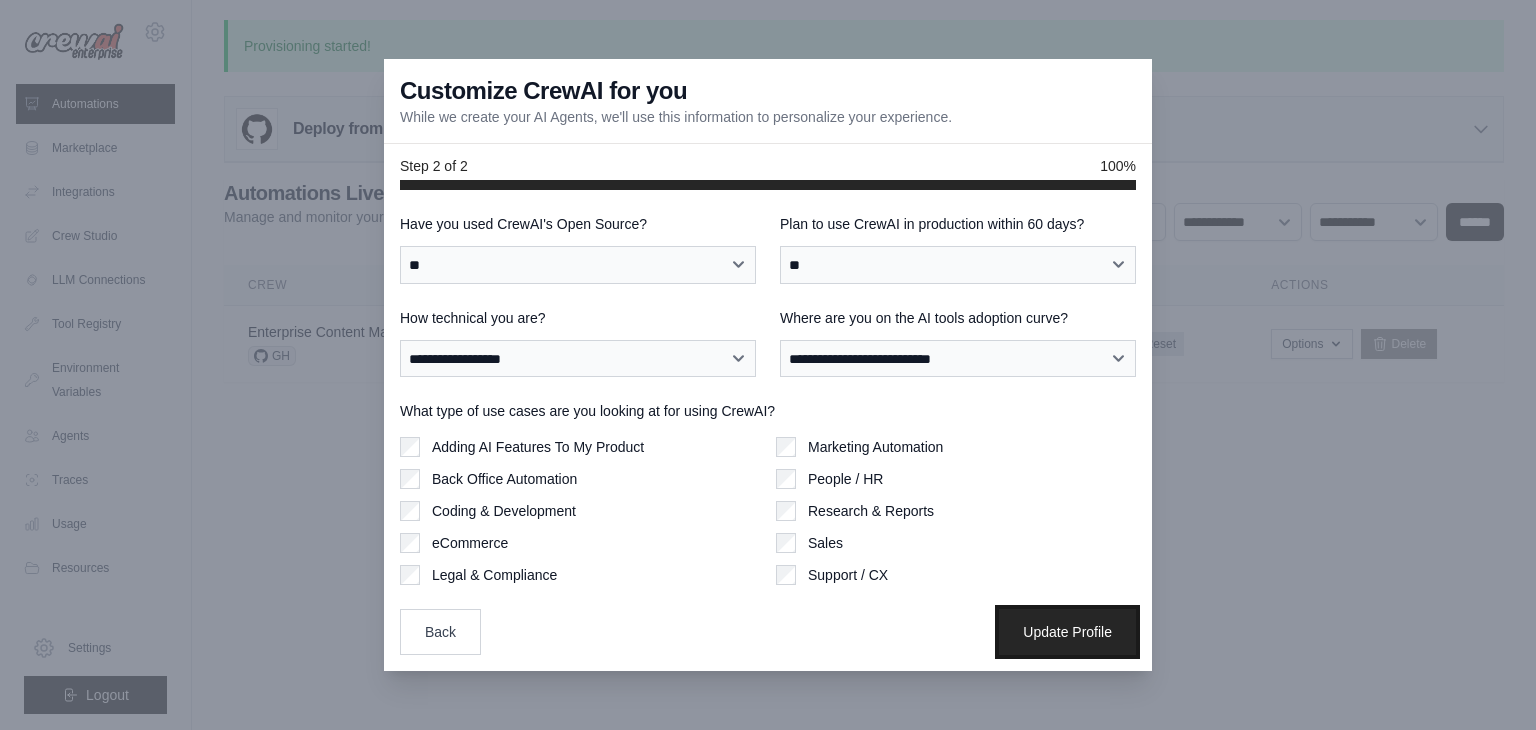 click on "Update Profile" at bounding box center (1067, 632) 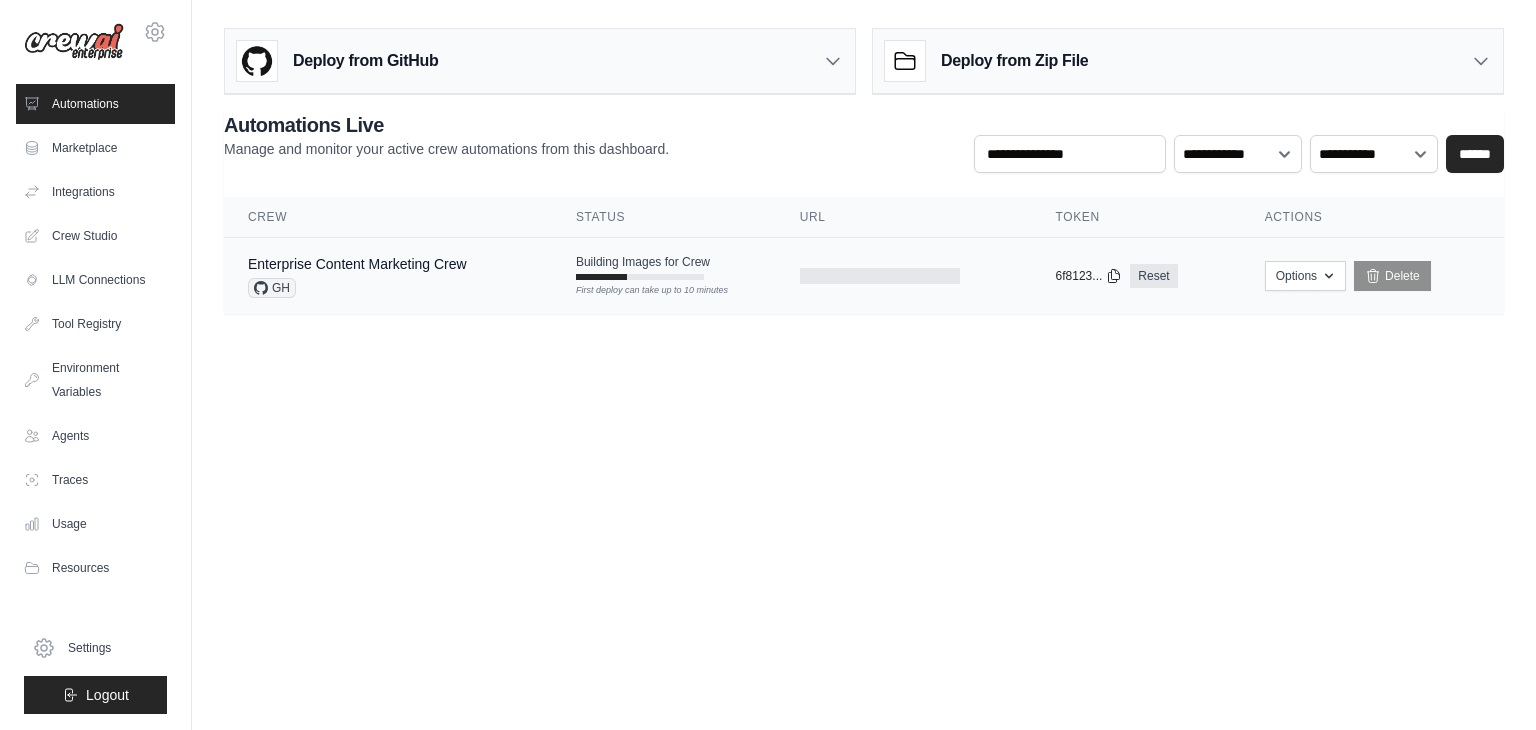 scroll, scrollTop: 0, scrollLeft: 0, axis: both 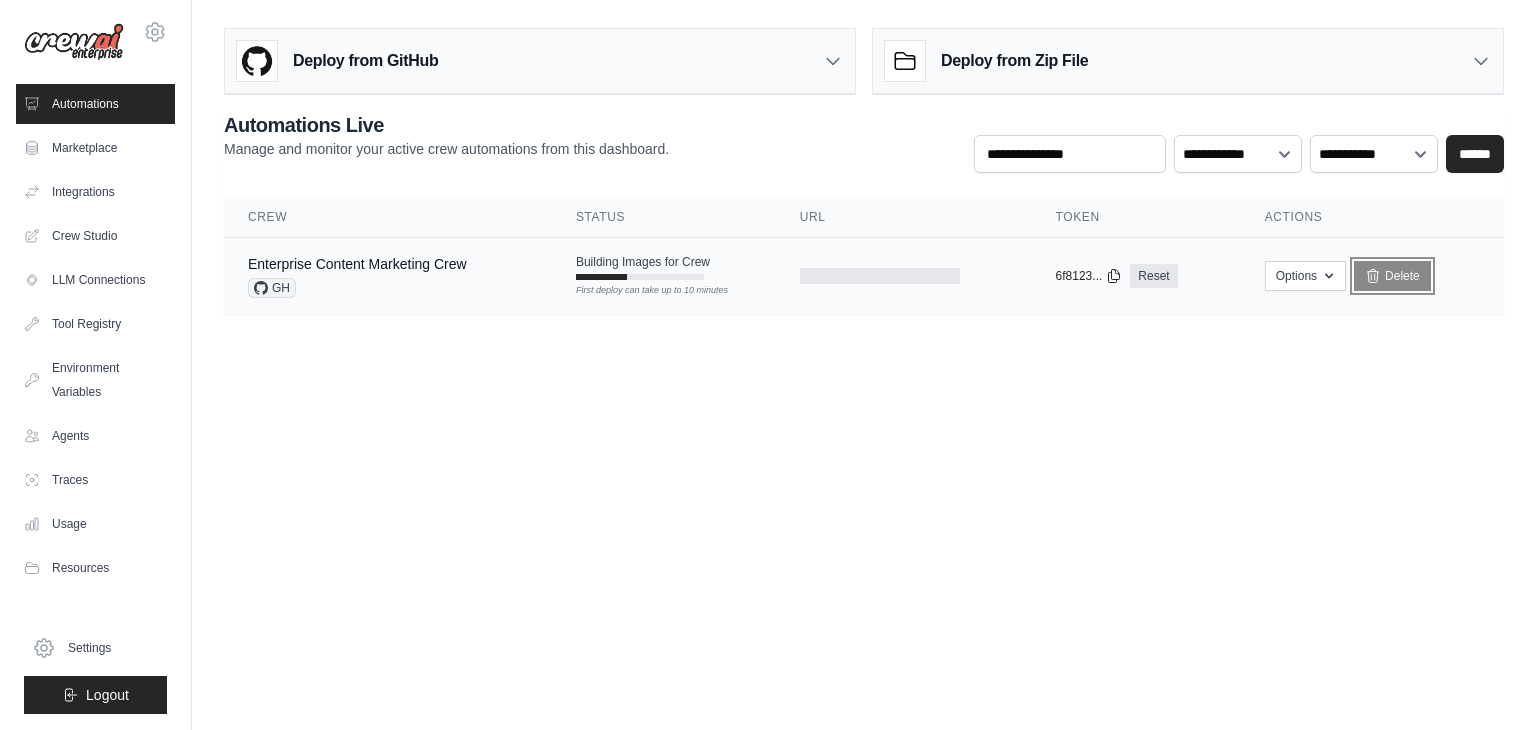 click on "Delete" at bounding box center [1392, 276] 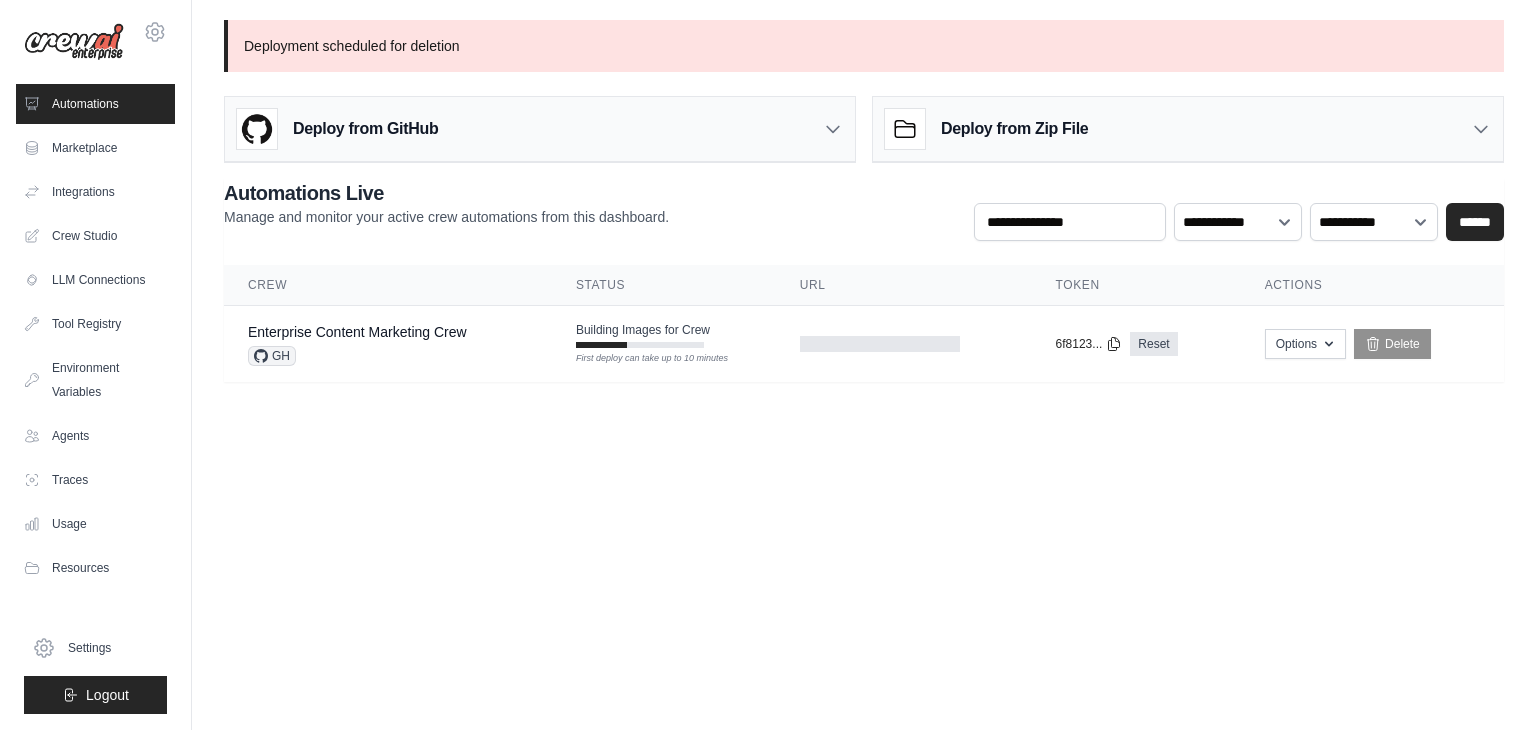 scroll, scrollTop: 0, scrollLeft: 0, axis: both 